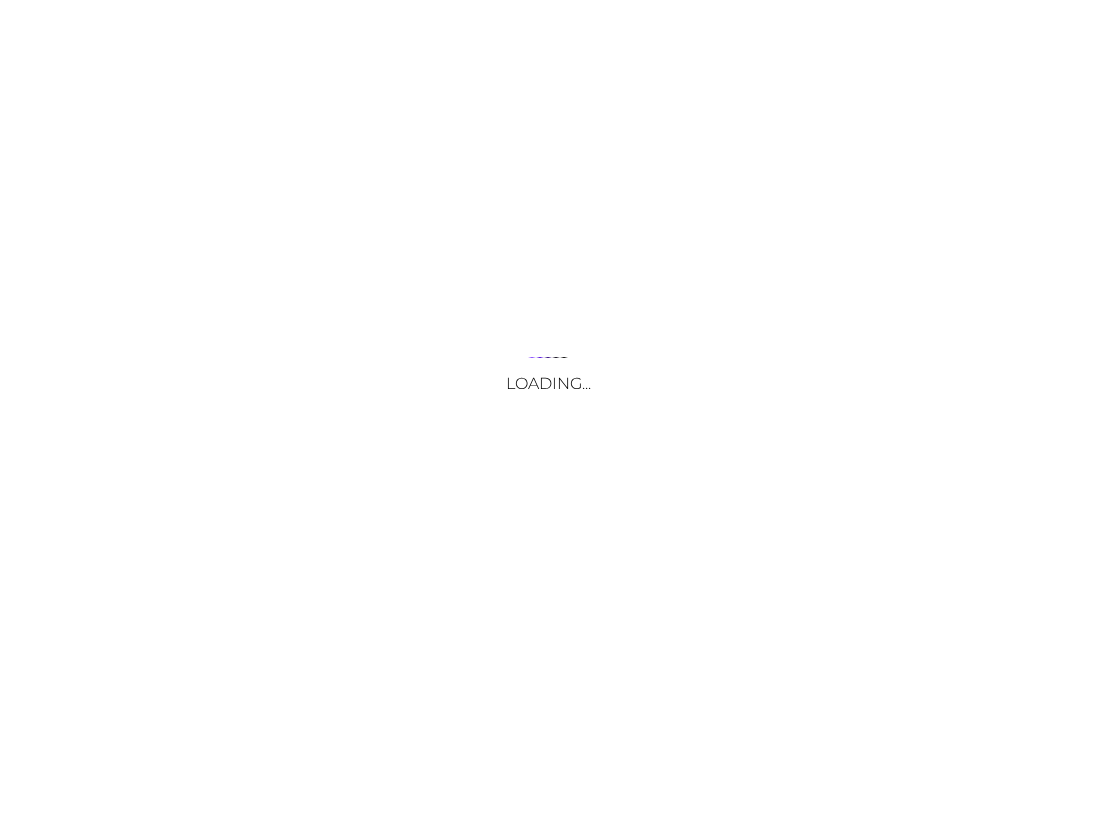 scroll, scrollTop: 0, scrollLeft: 0, axis: both 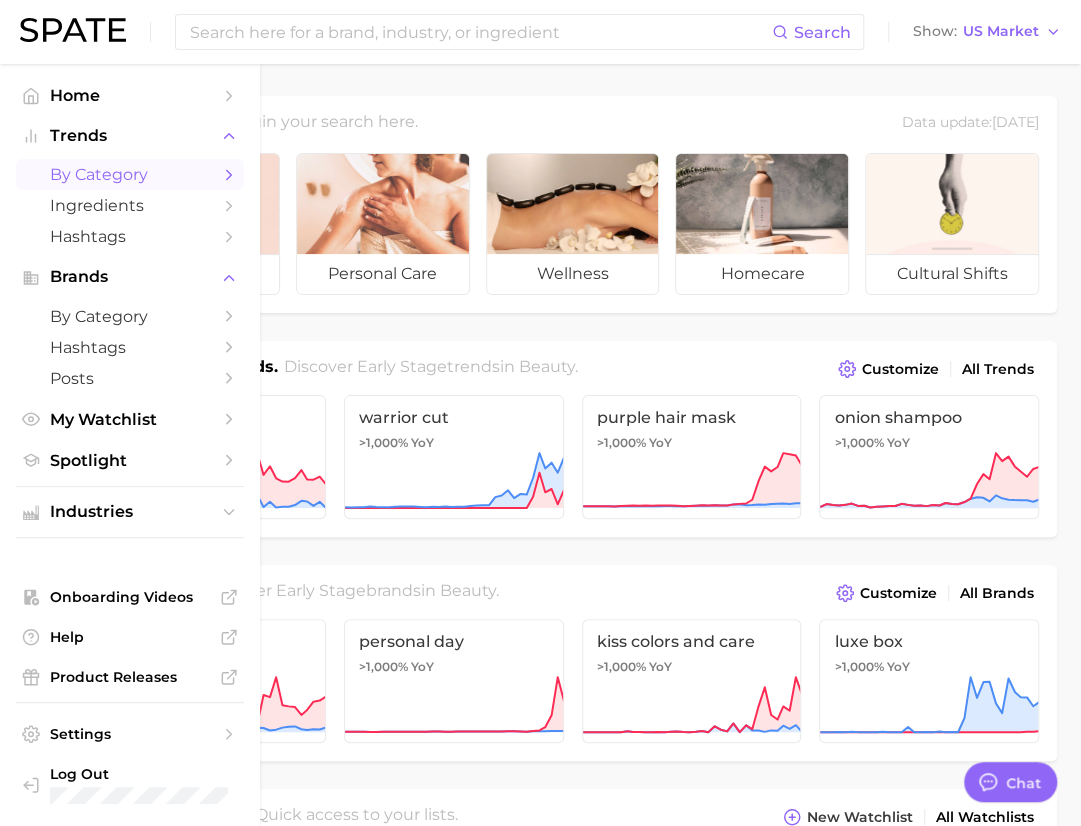 click on "by Category" at bounding box center (130, 174) 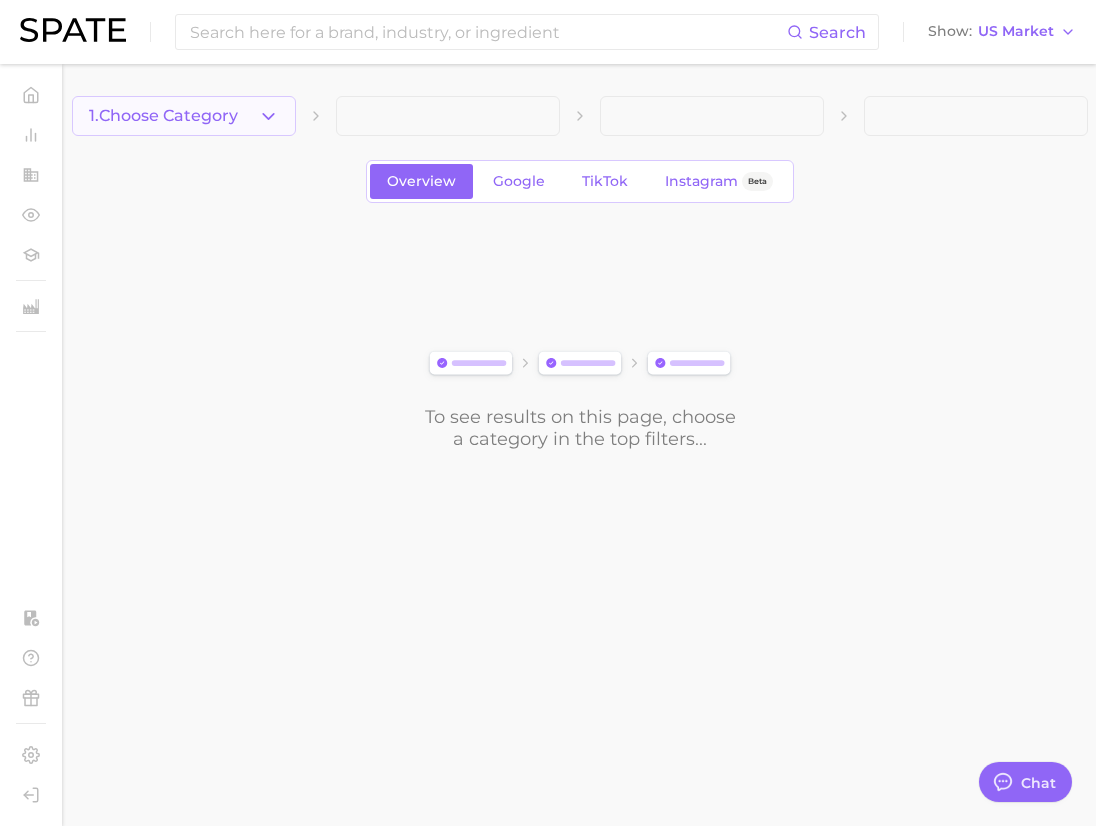 click 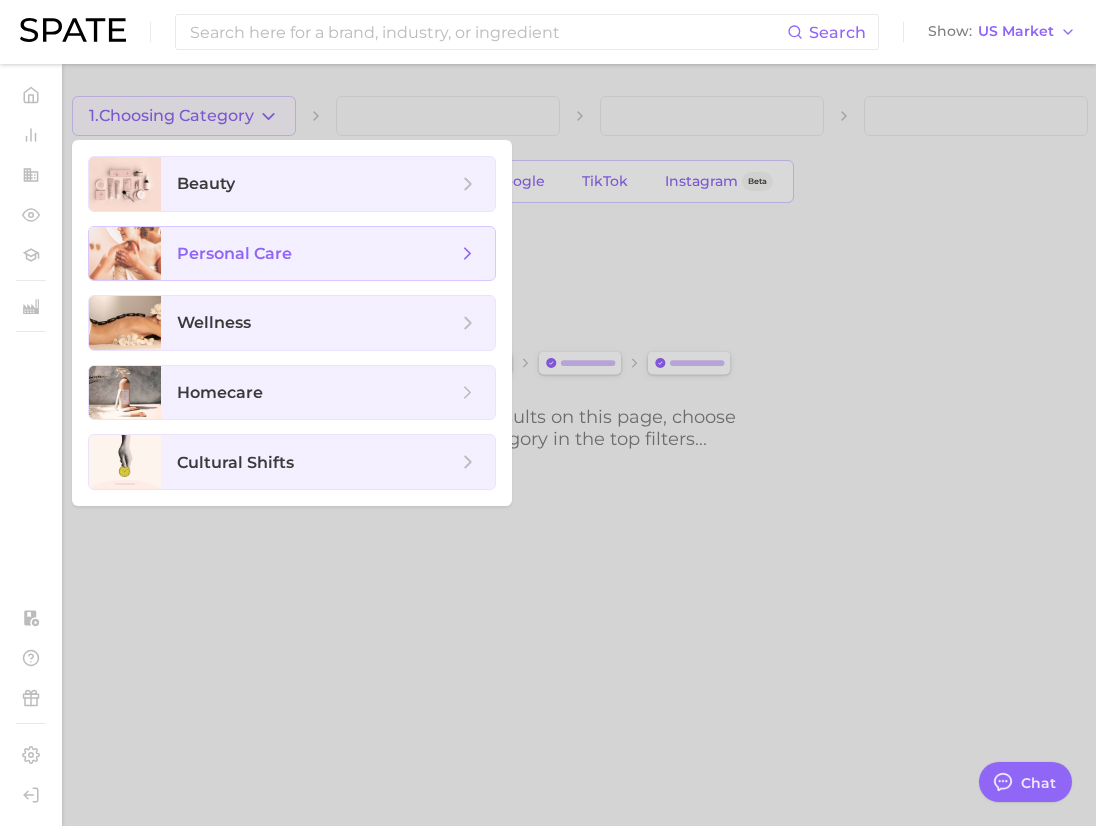 click on "personal care" at bounding box center [234, 253] 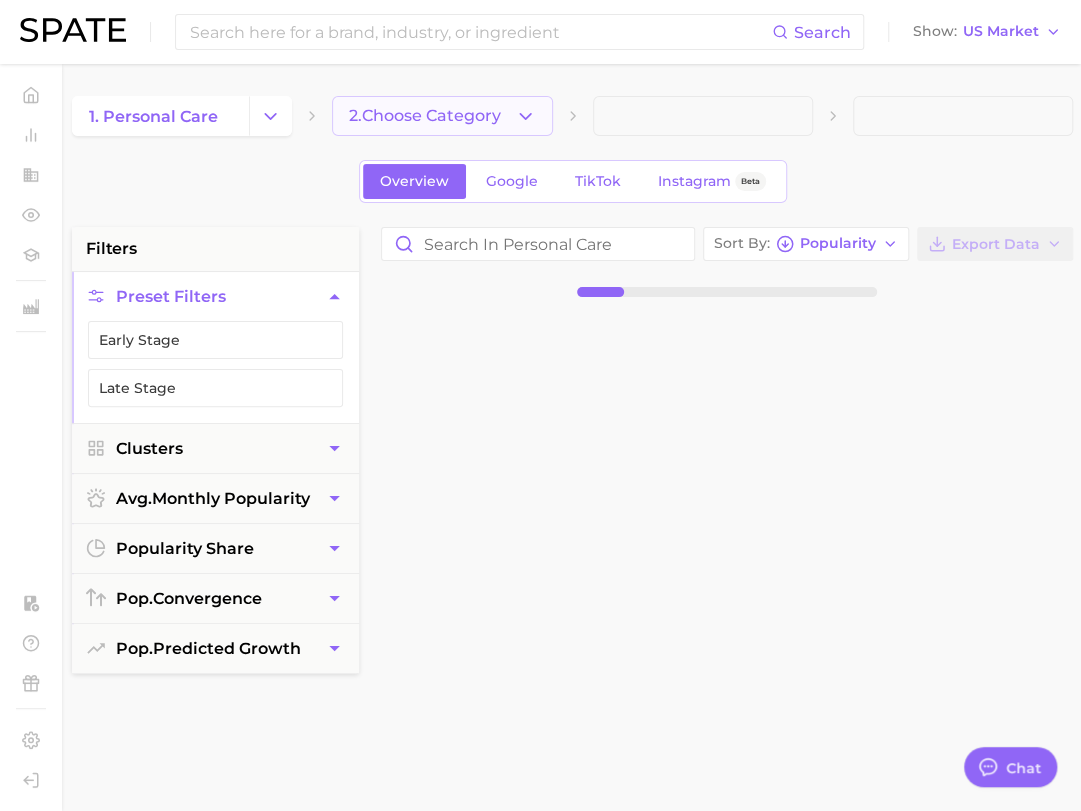 click on "2.  Choose Category" at bounding box center (442, 116) 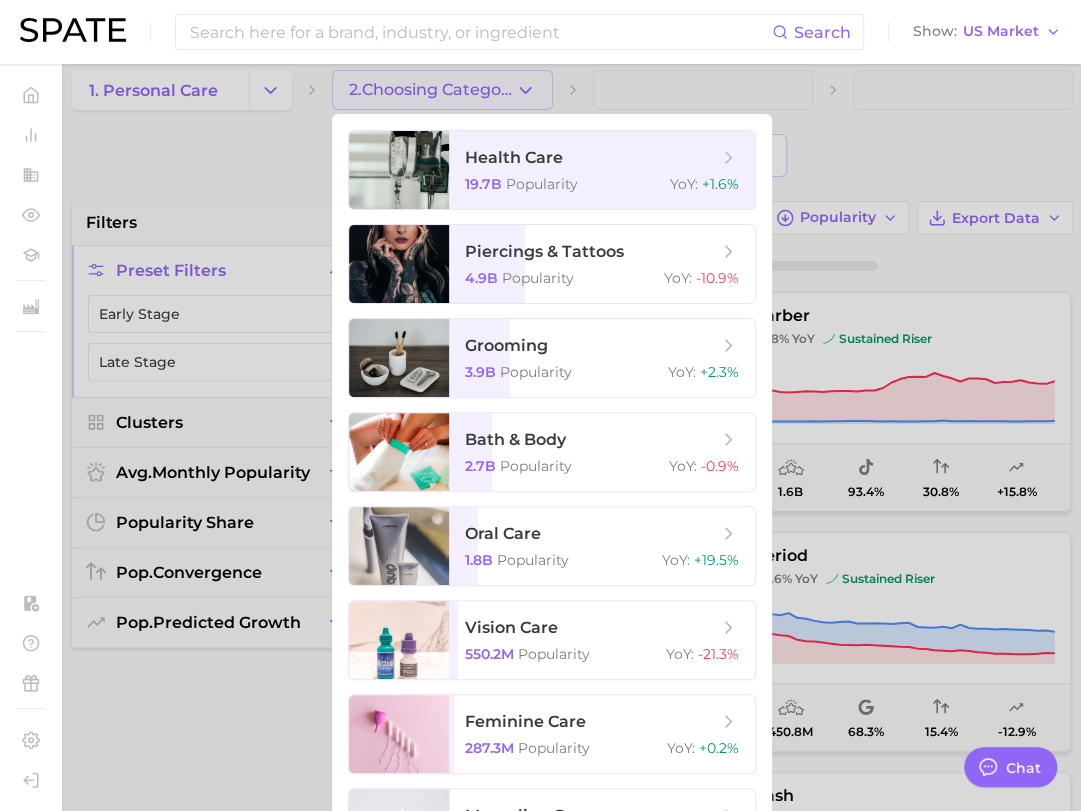 scroll, scrollTop: 0, scrollLeft: 0, axis: both 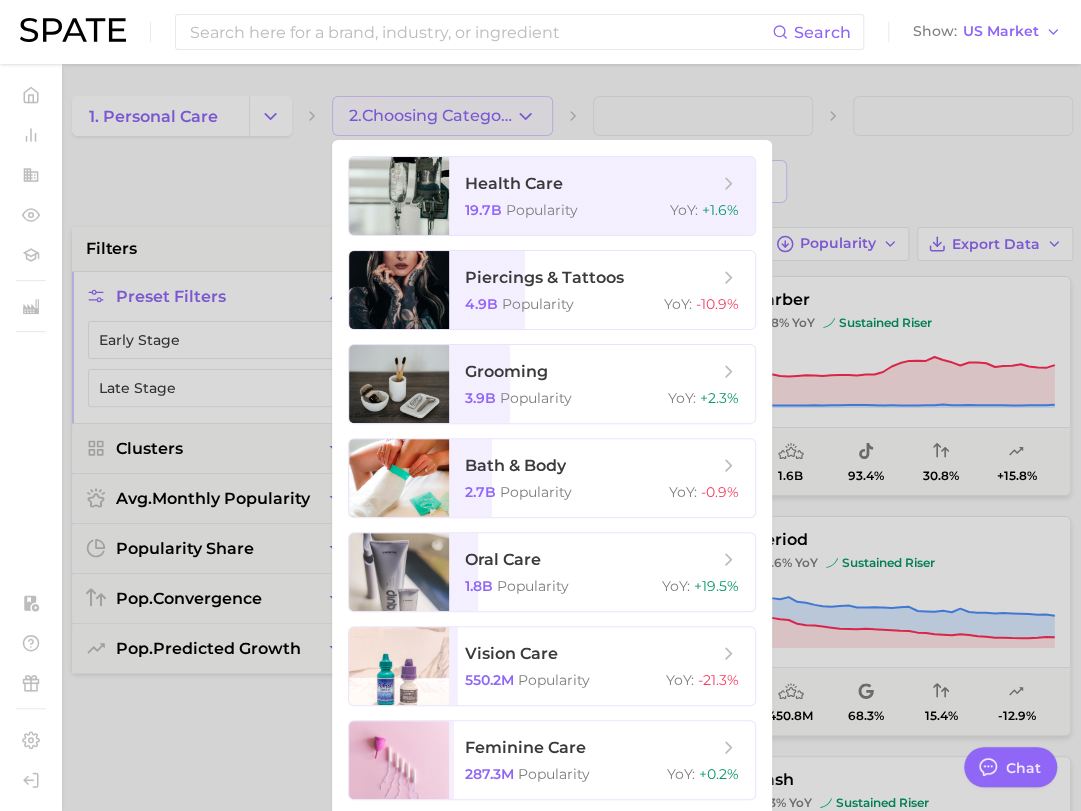 click at bounding box center [540, 405] 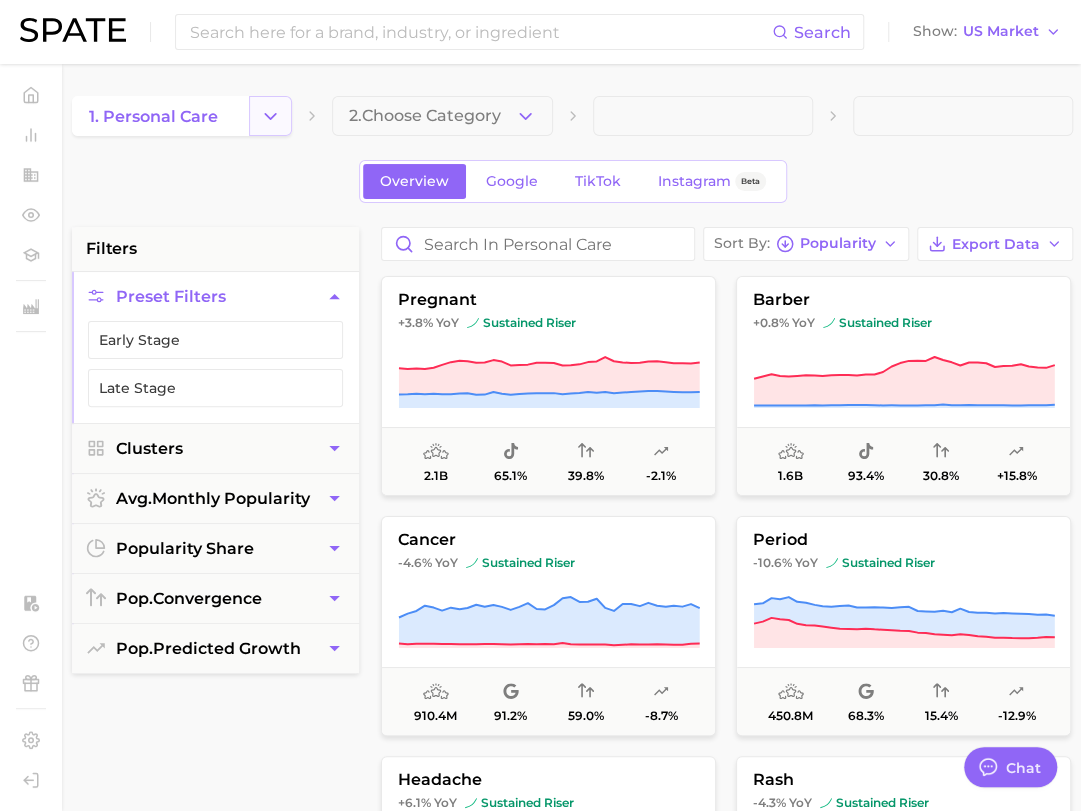 click 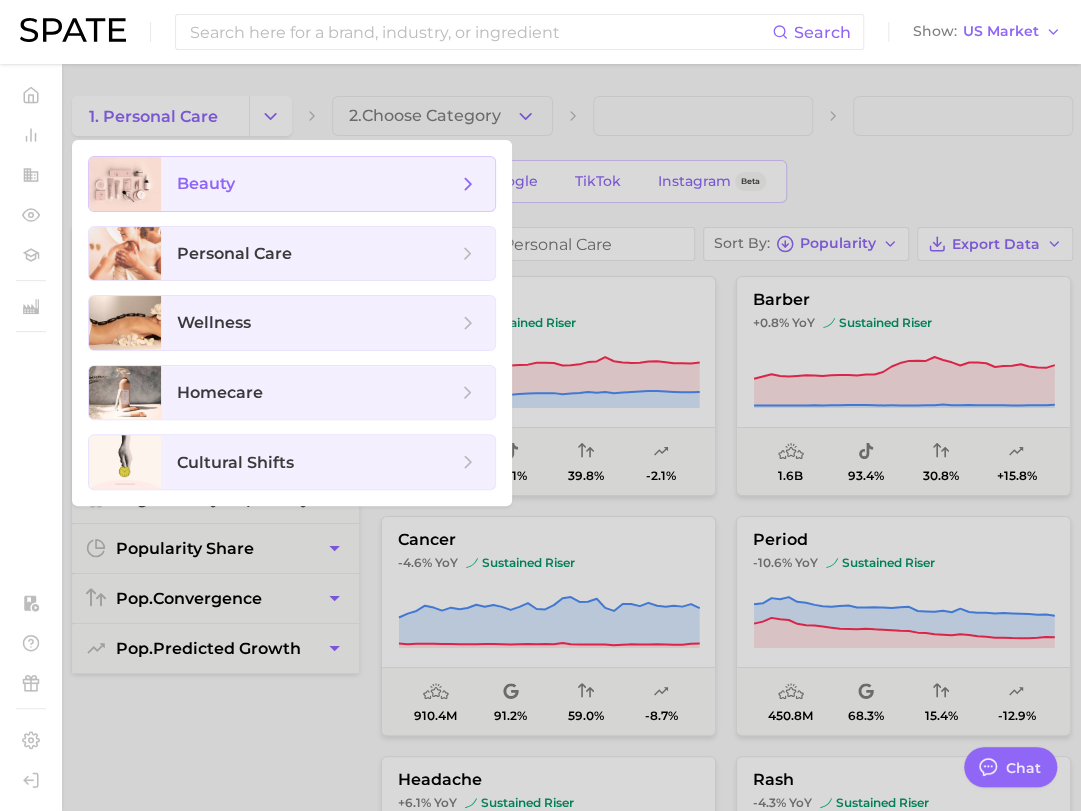 click 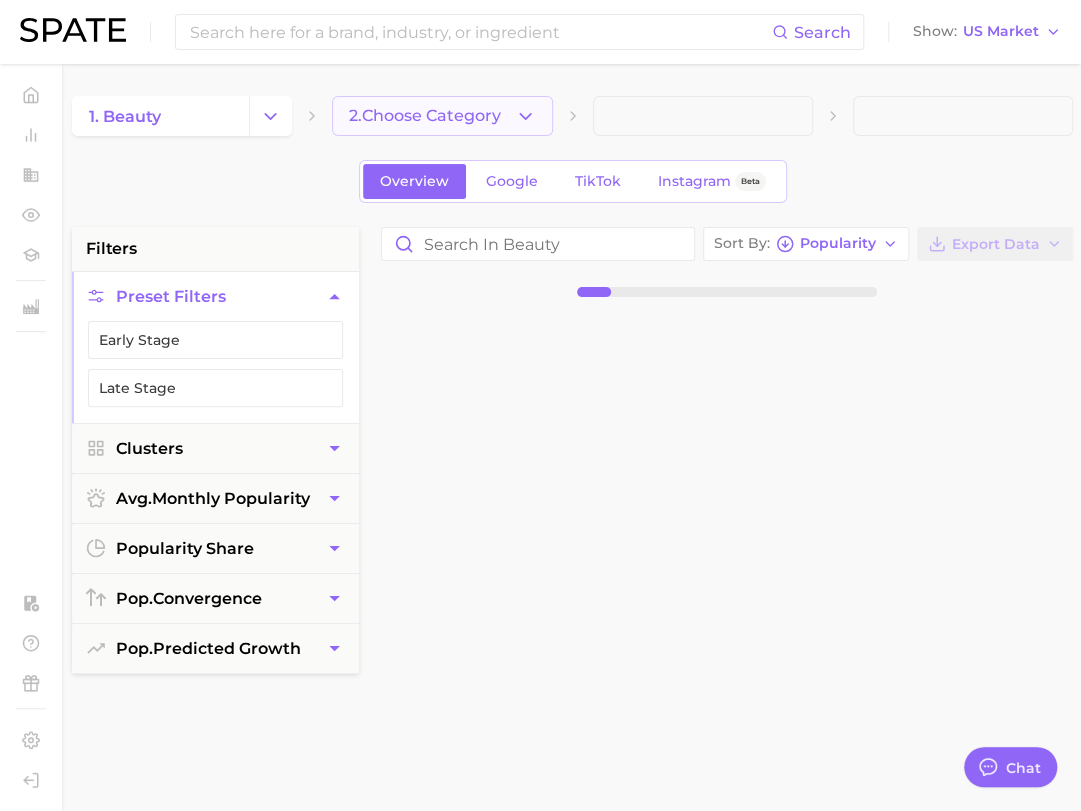 click 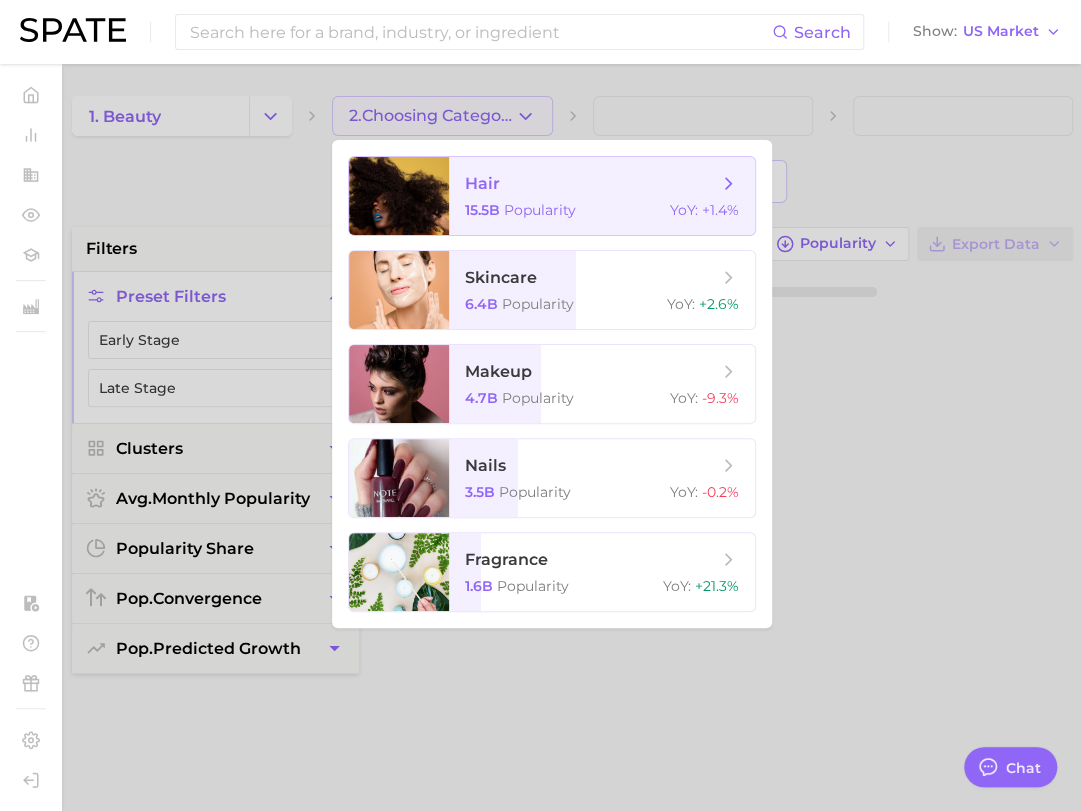 click on "hair" at bounding box center [591, 184] 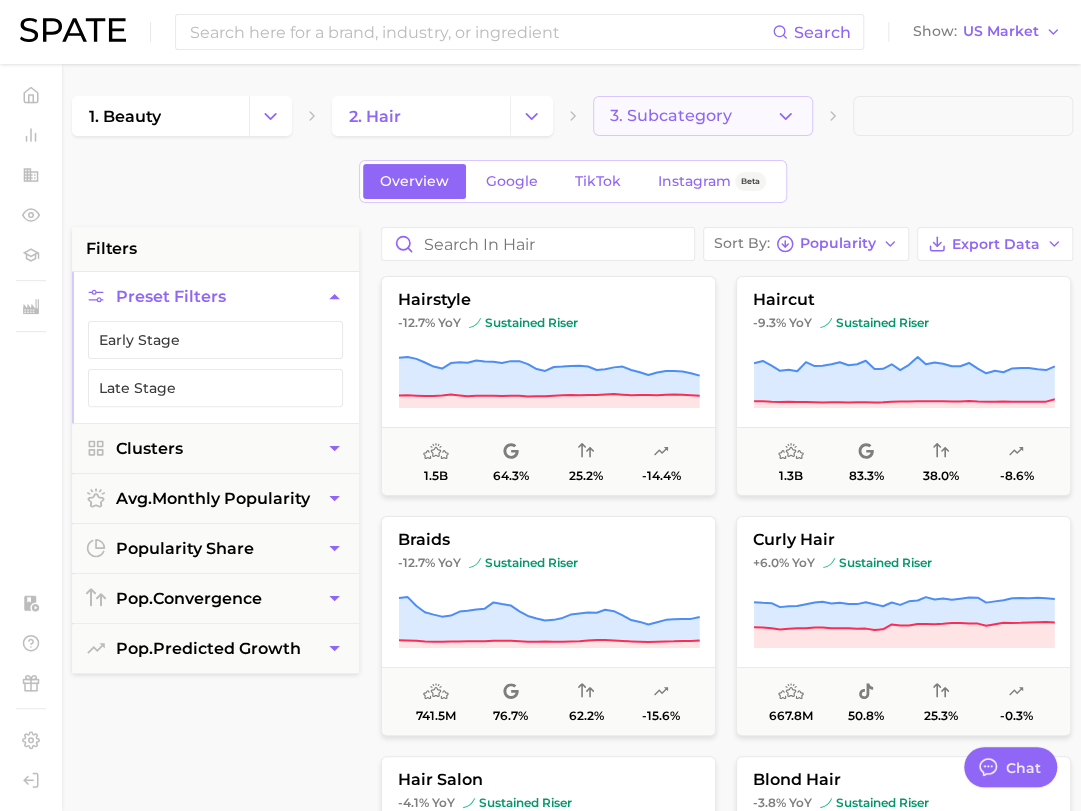 click on "3. Subcategory" at bounding box center [703, 116] 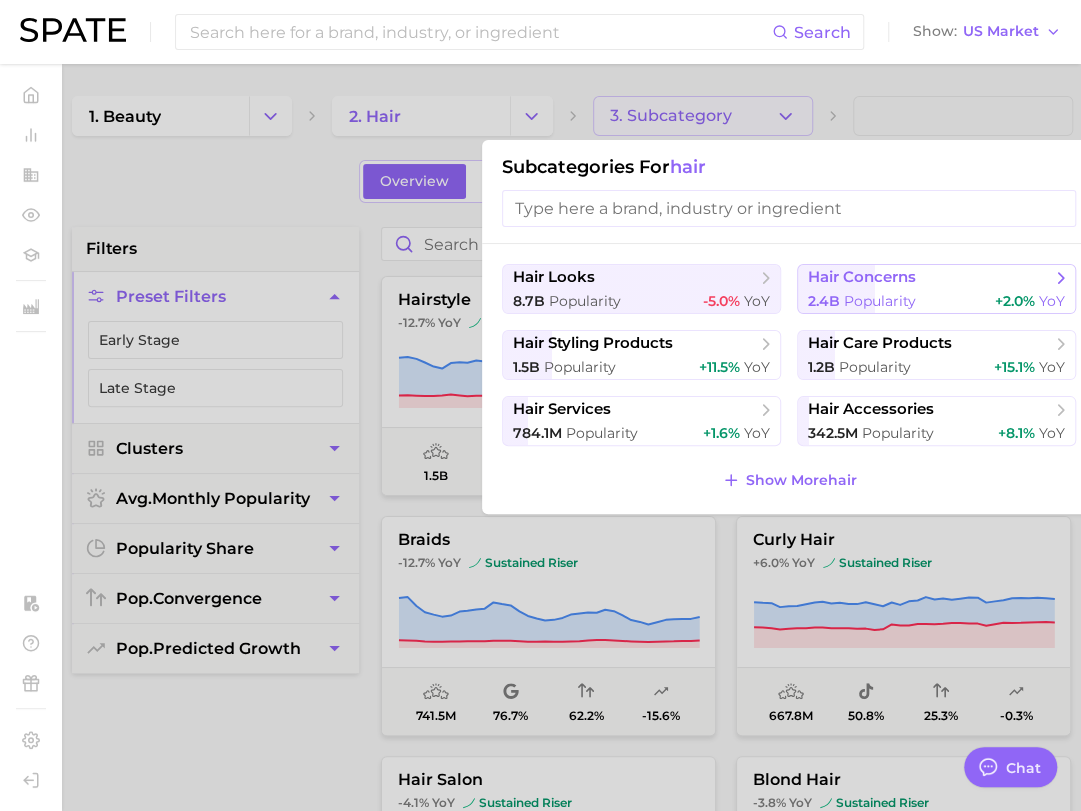 click on "hair concerns 2.4b   Popularity +2.0%   YoY" at bounding box center [936, 289] 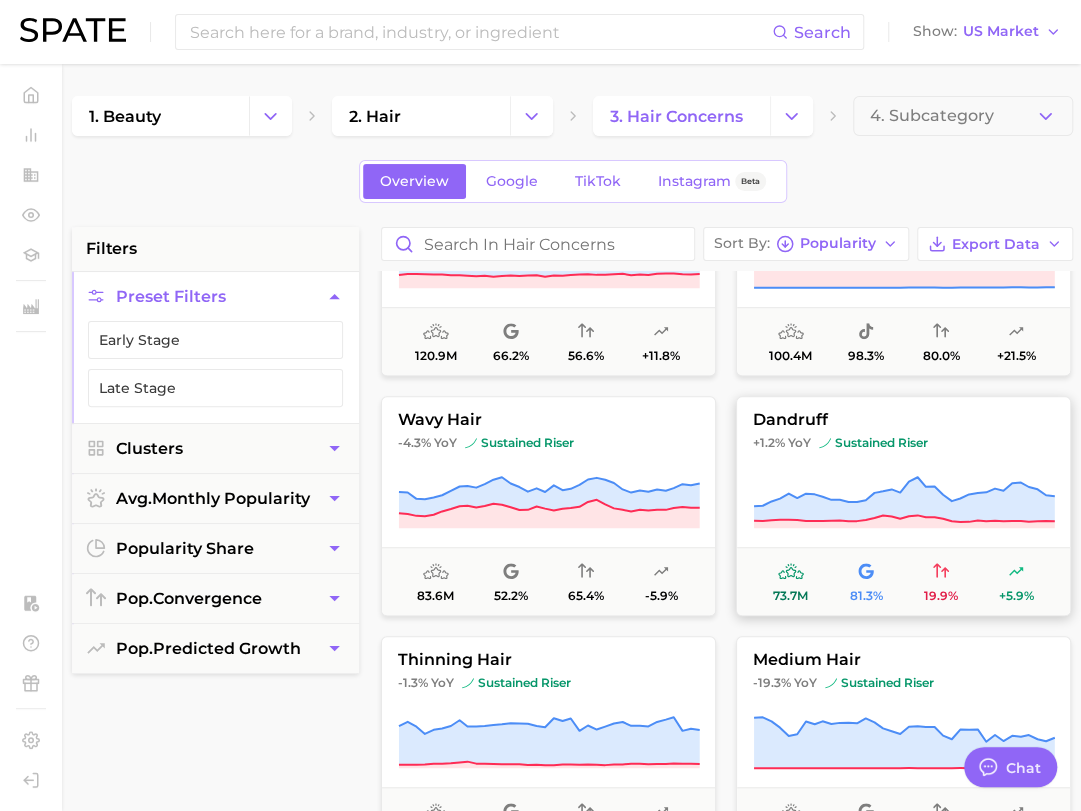 scroll, scrollTop: 0, scrollLeft: 0, axis: both 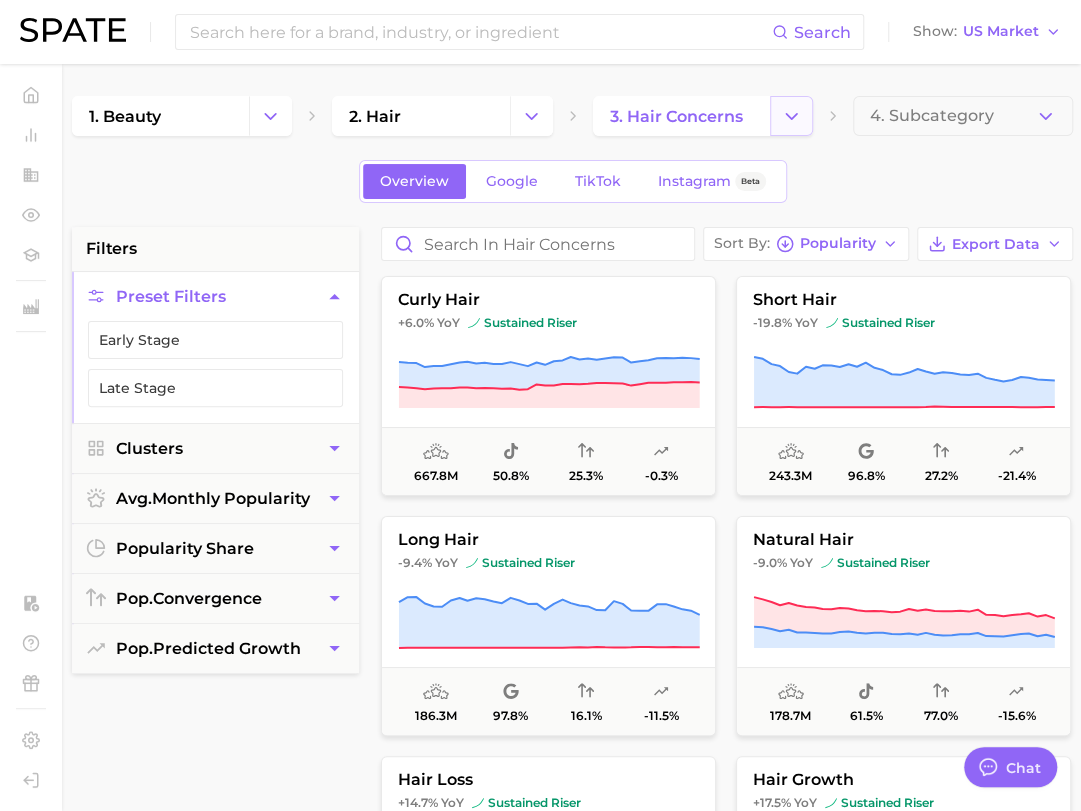 click 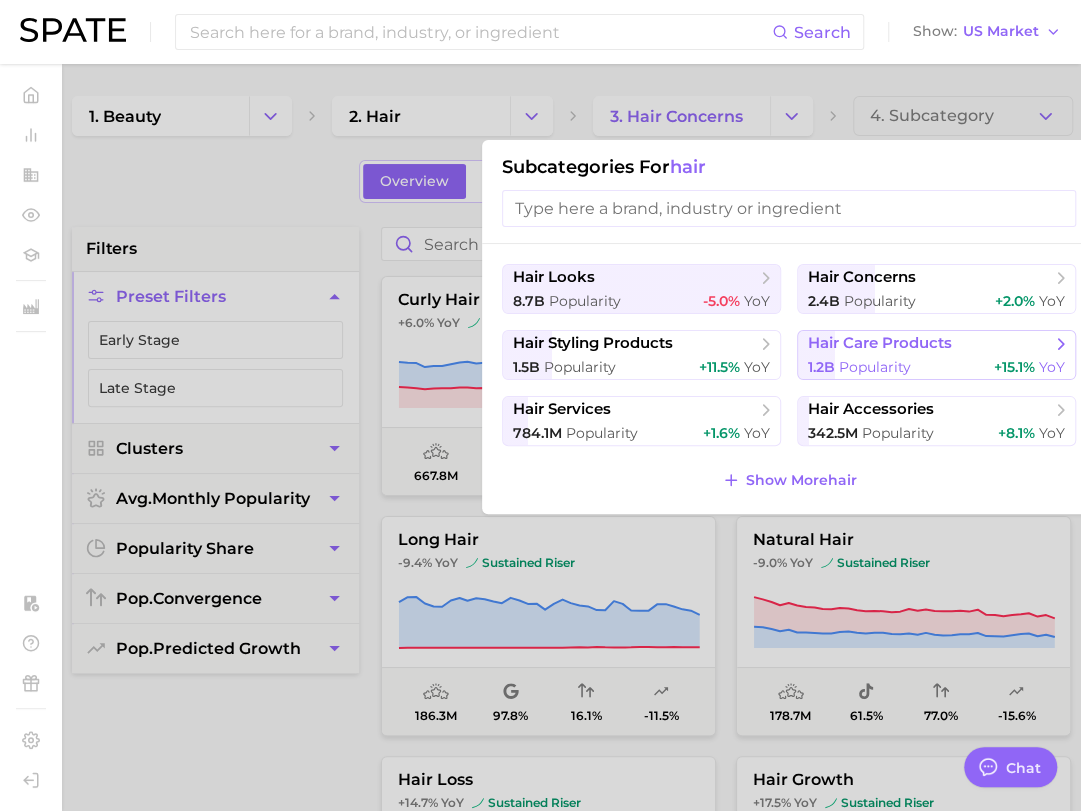 click on "hair care products 1.2b   Popularity +15.1%   YoY" at bounding box center [936, 355] 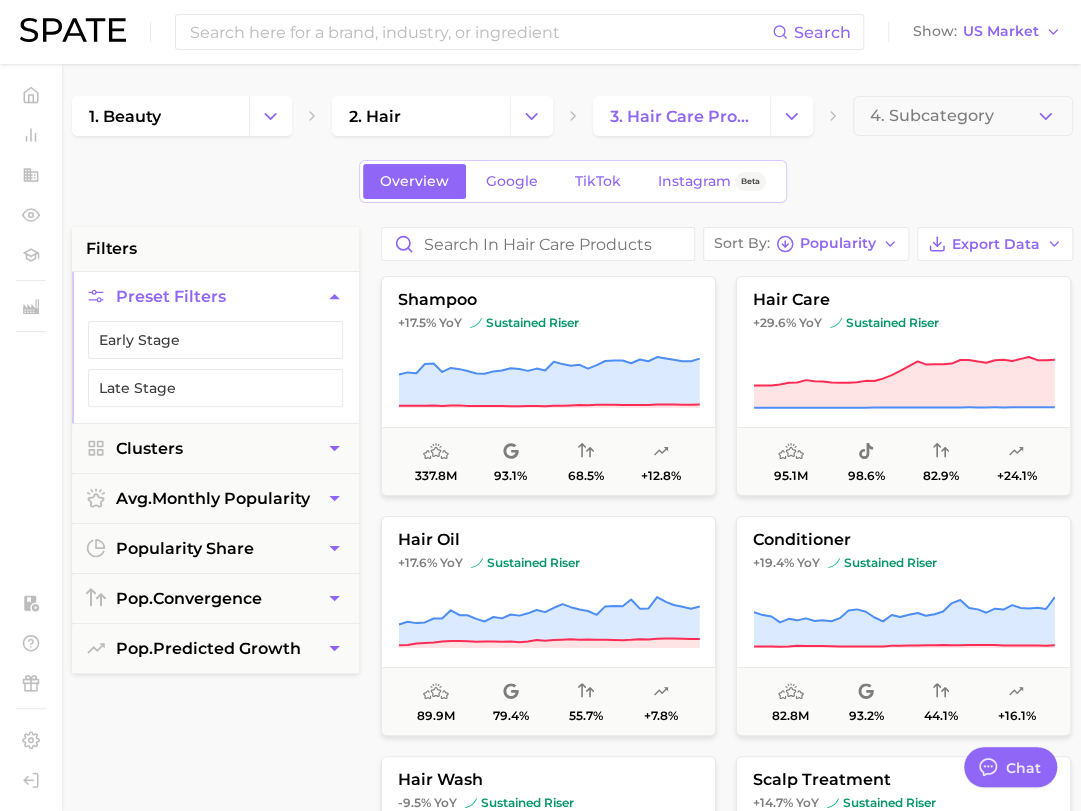 scroll, scrollTop: 200, scrollLeft: 0, axis: vertical 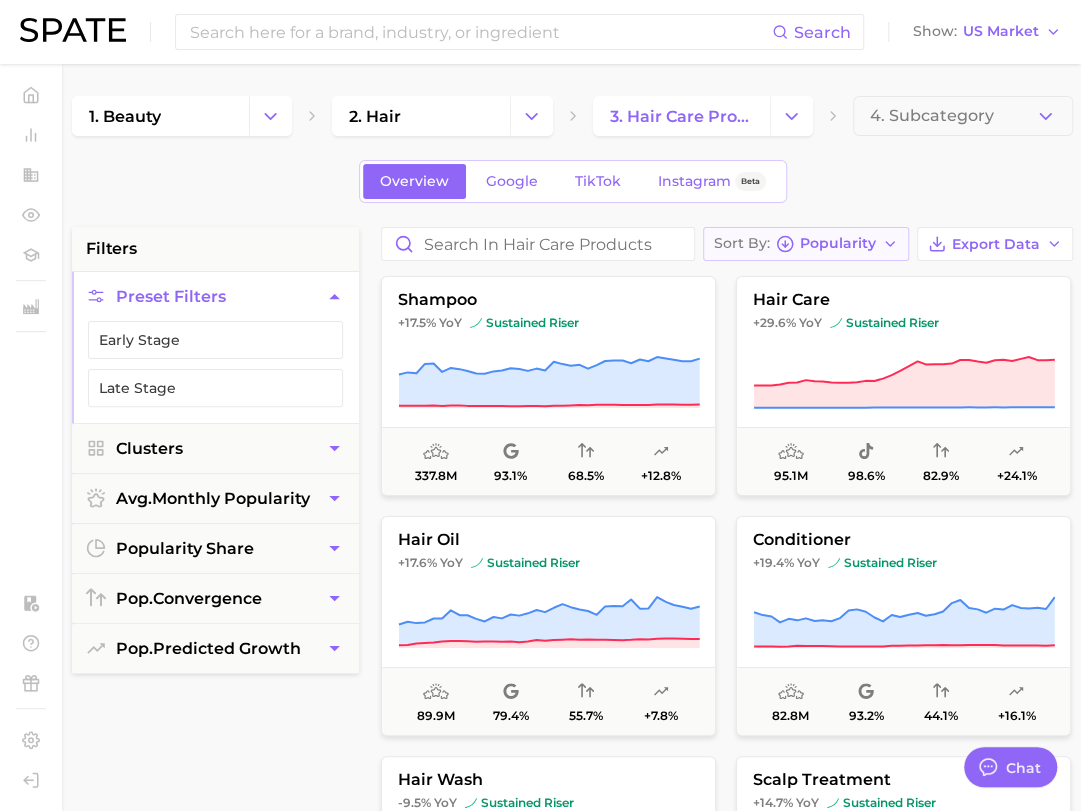 click on "Popularity" at bounding box center [838, 243] 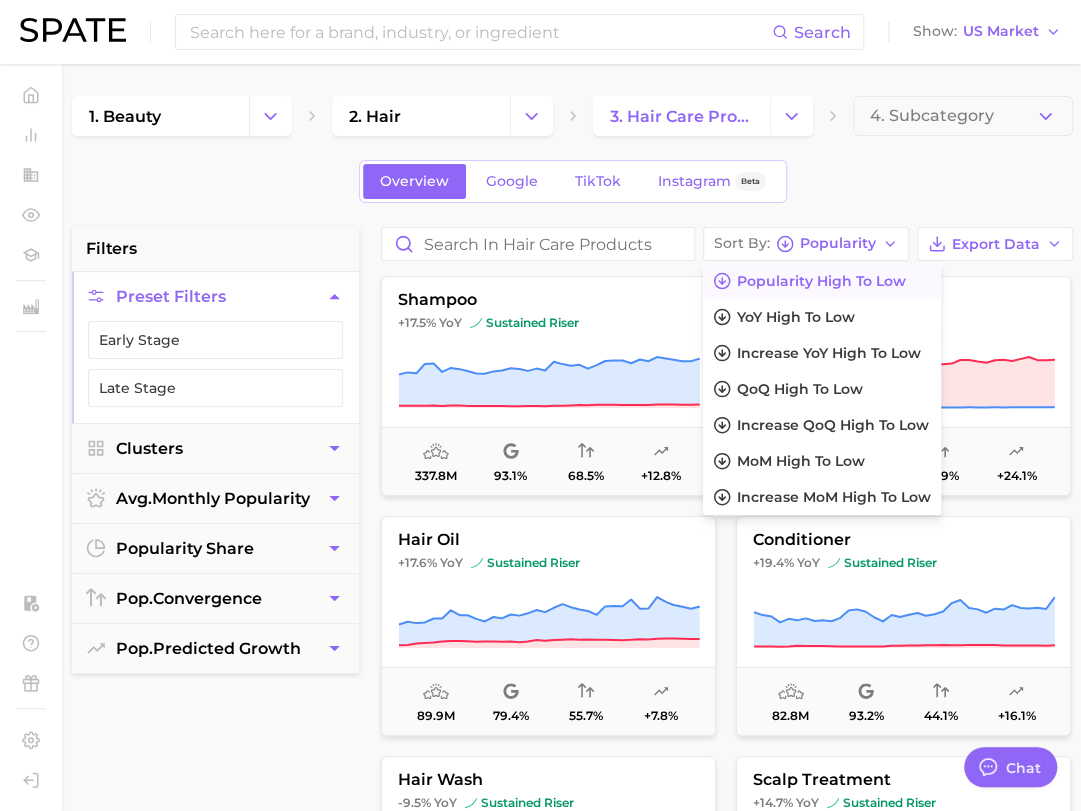 click on "Overview Google TikTok Instagram Beta" at bounding box center [572, 181] 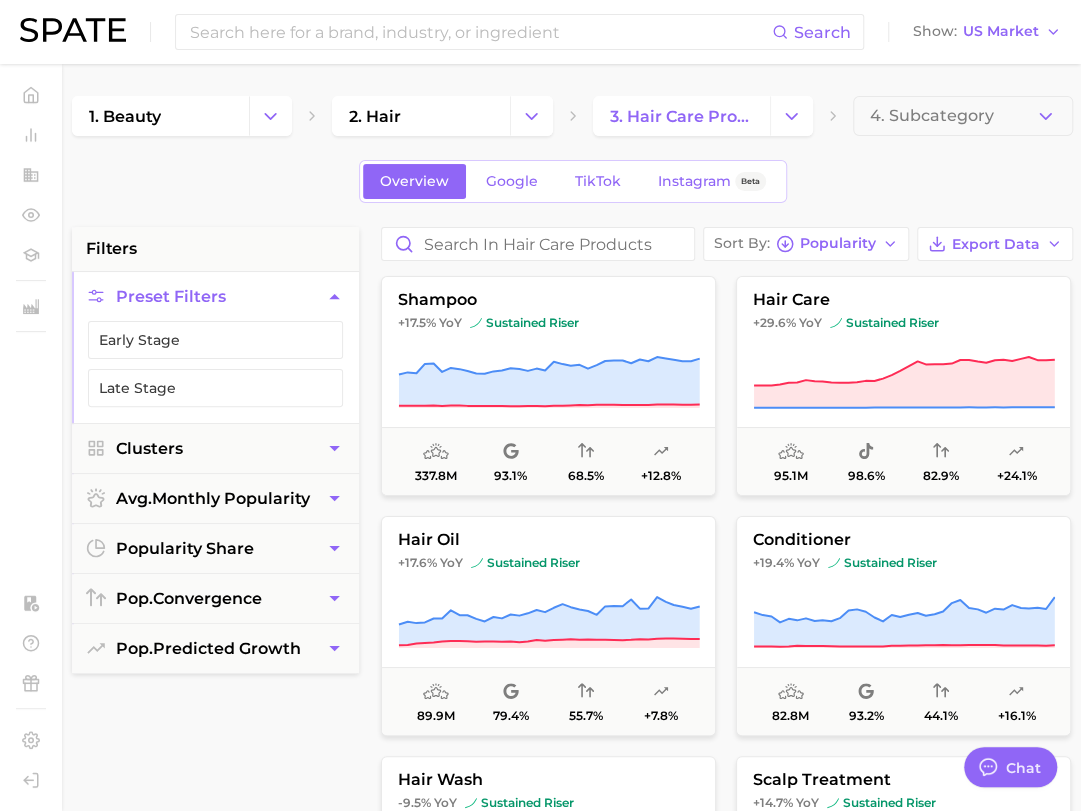 click on "Overview Google TikTok Instagram Beta" at bounding box center [572, 181] 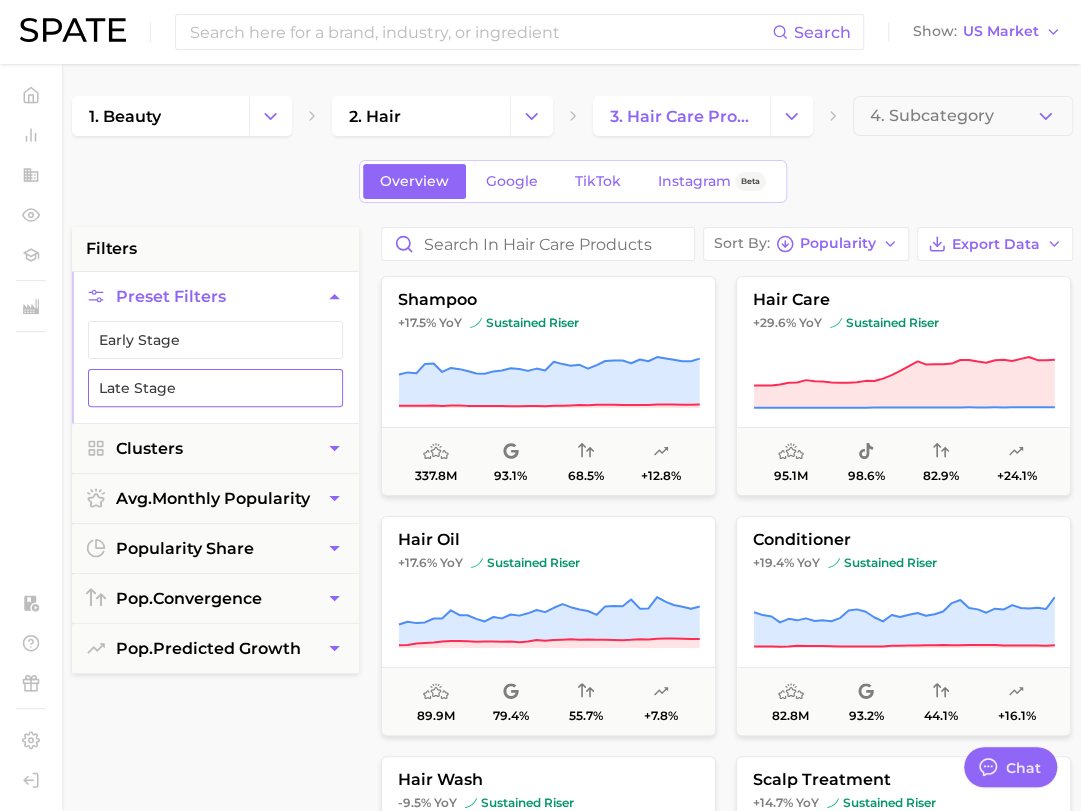 click on "Late Stage" at bounding box center (215, 388) 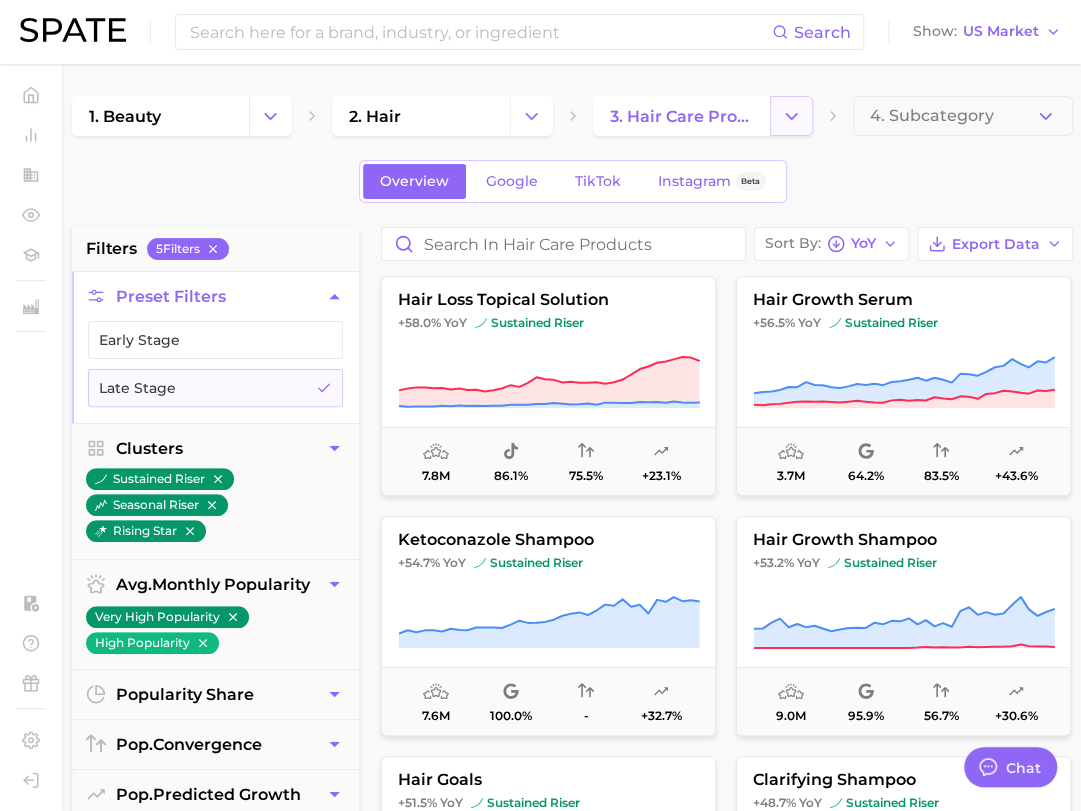 click at bounding box center [791, 116] 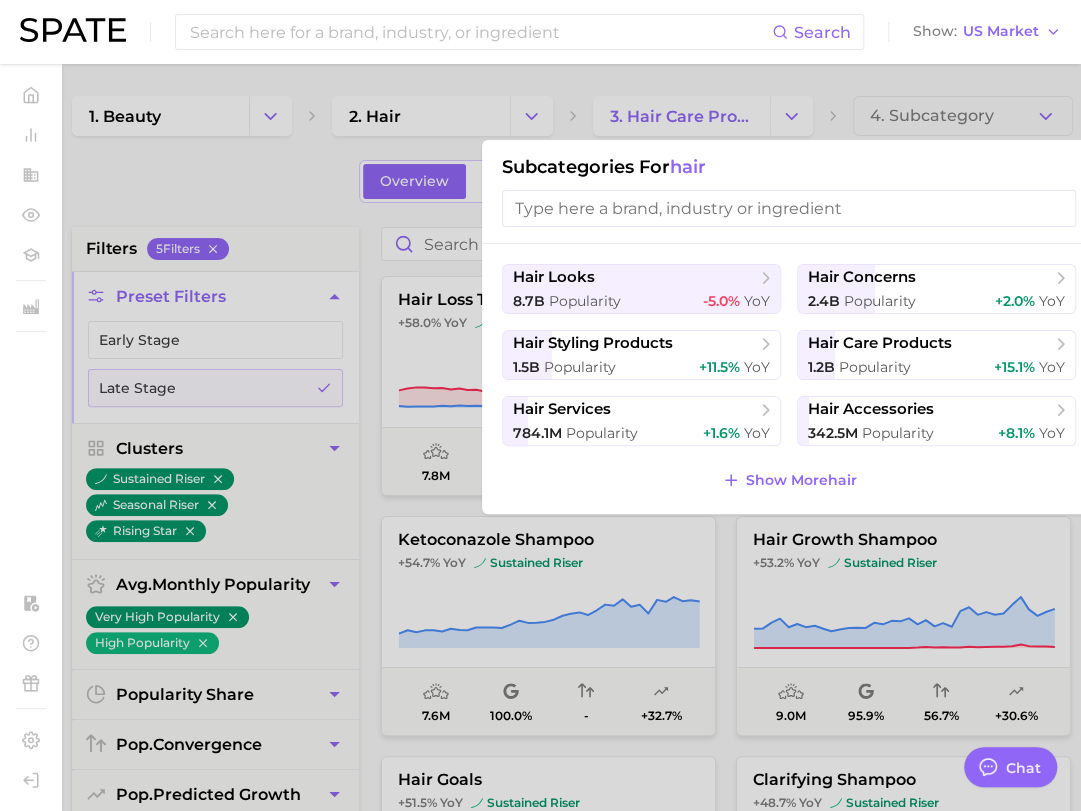 click on "hair care products 1.2b   Popularity +15.1%   YoY" at bounding box center [936, 355] 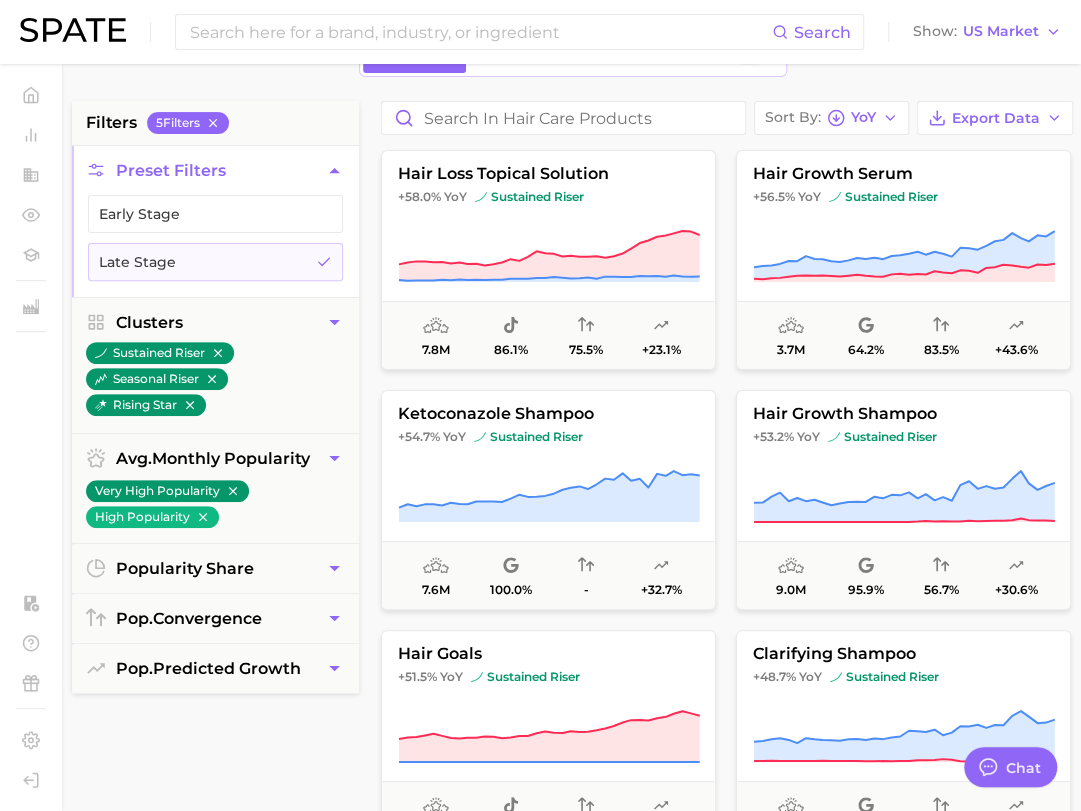 scroll, scrollTop: 100, scrollLeft: 0, axis: vertical 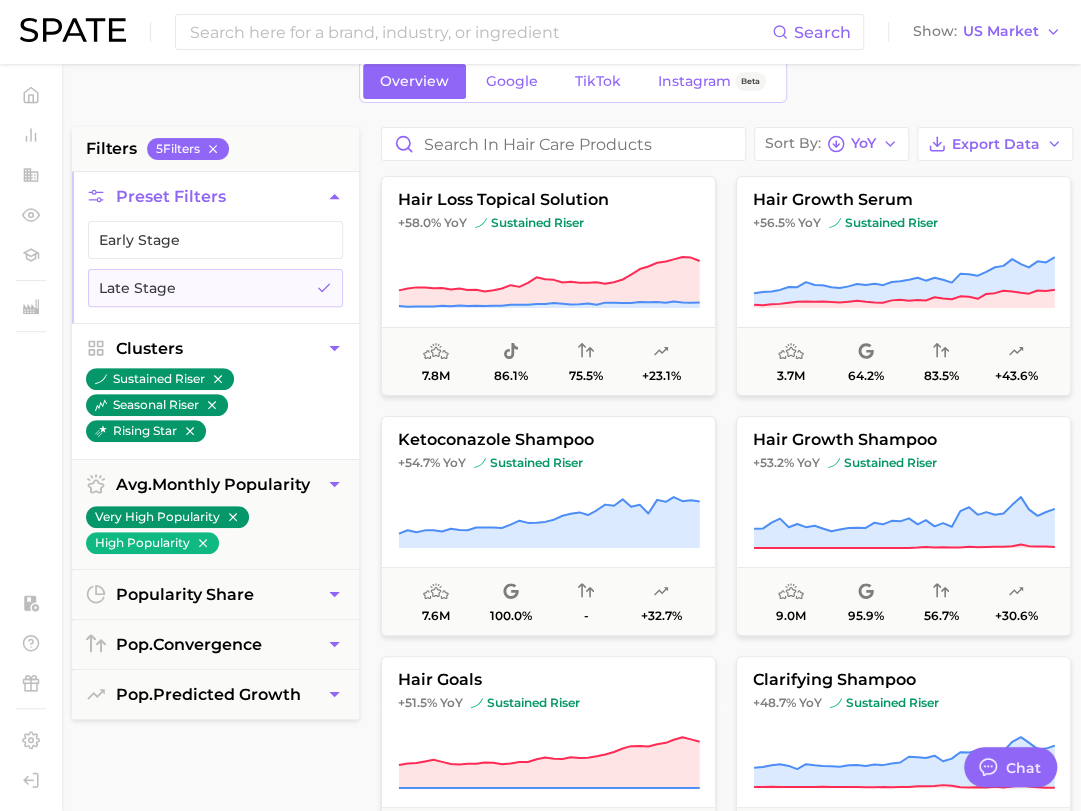 click 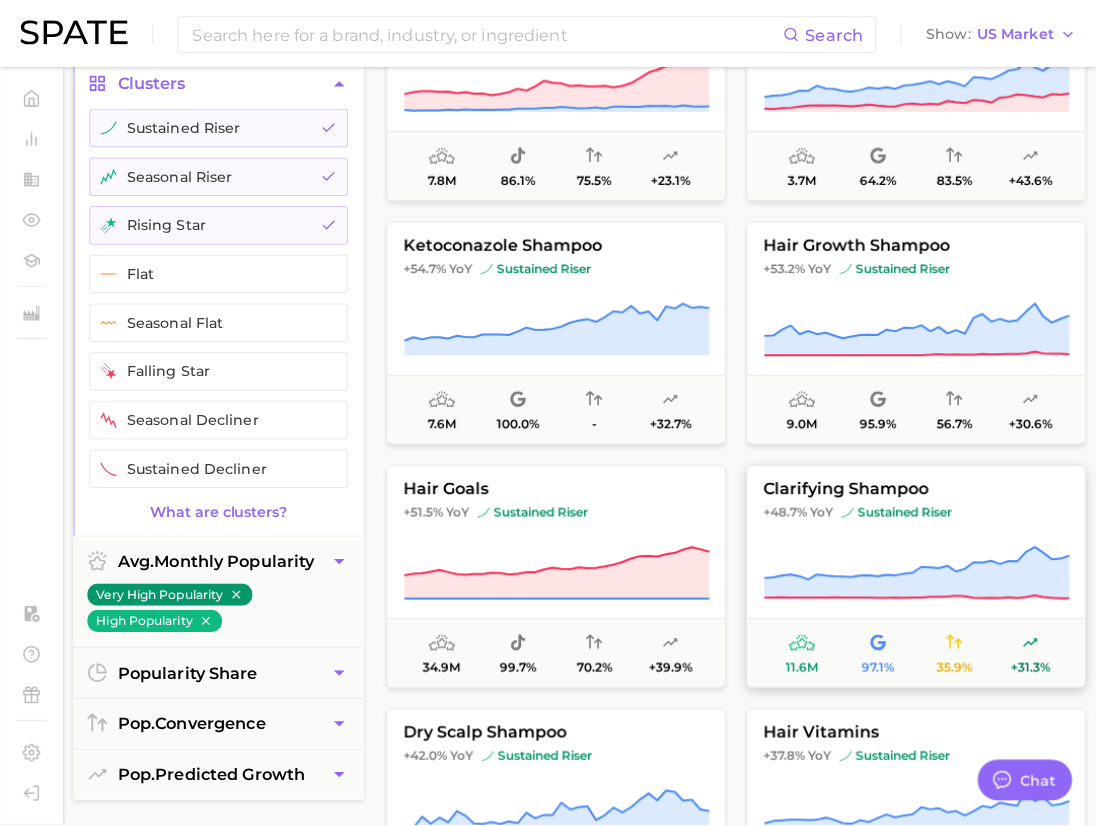 scroll, scrollTop: 0, scrollLeft: 0, axis: both 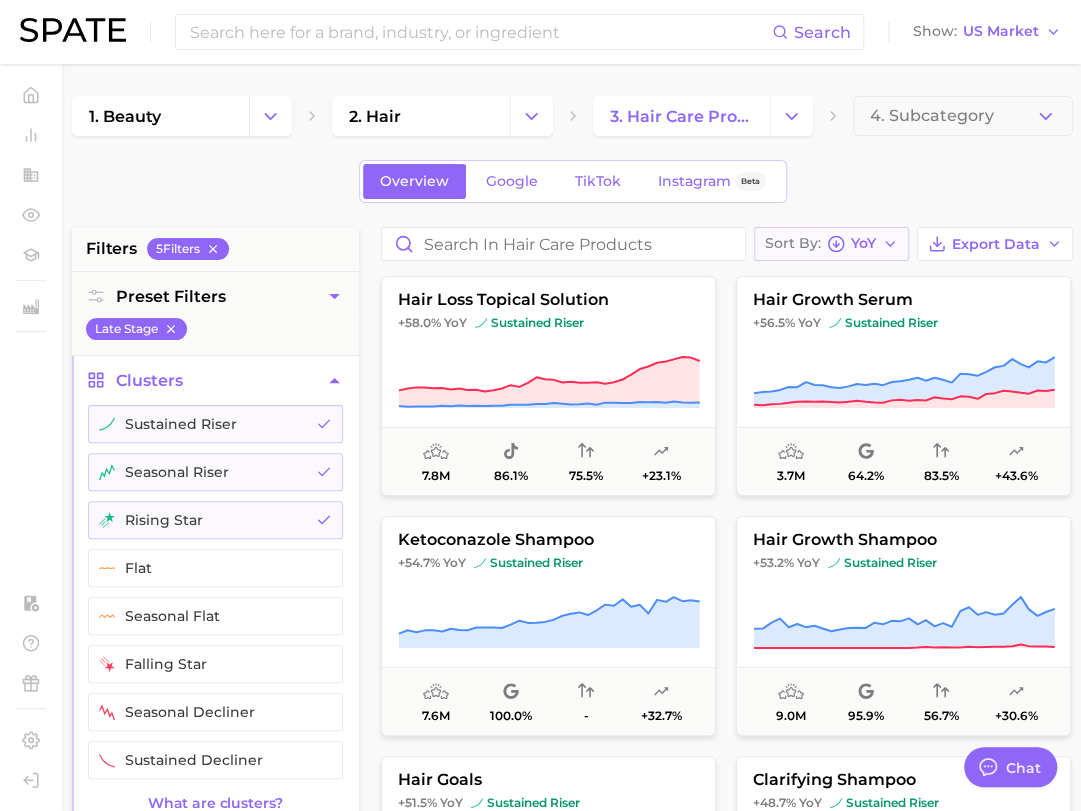 click 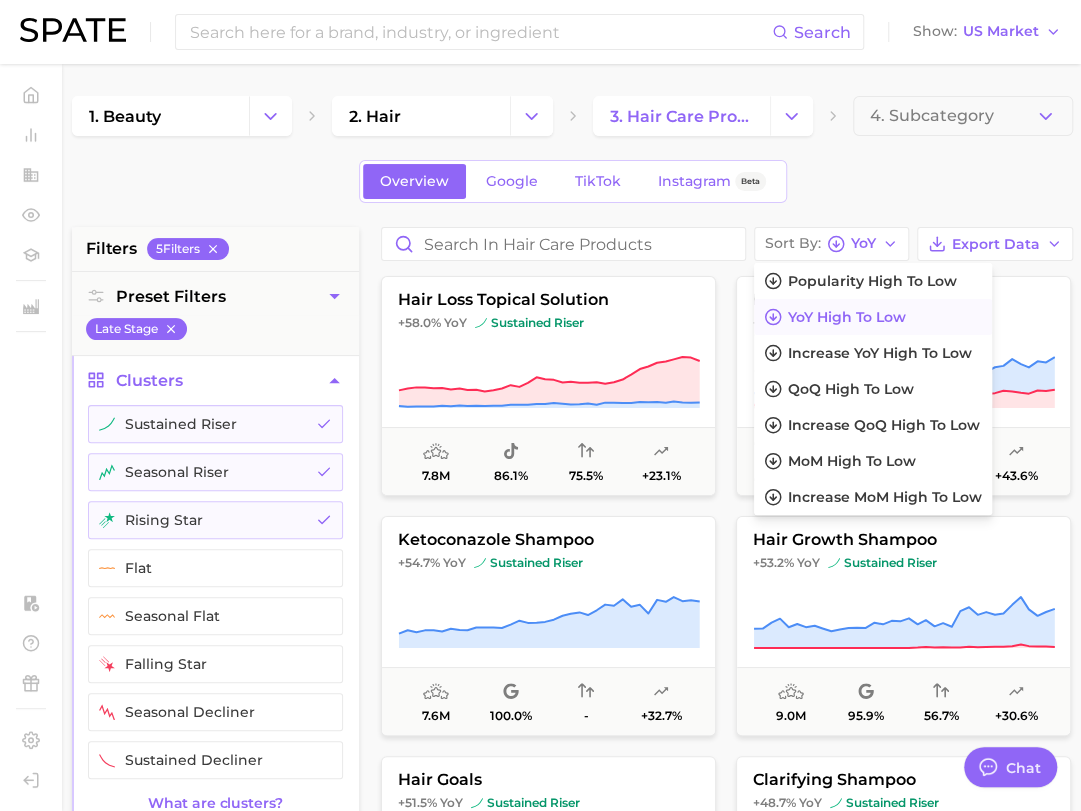 click on "Overview Google TikTok Instagram Beta" at bounding box center (572, 181) 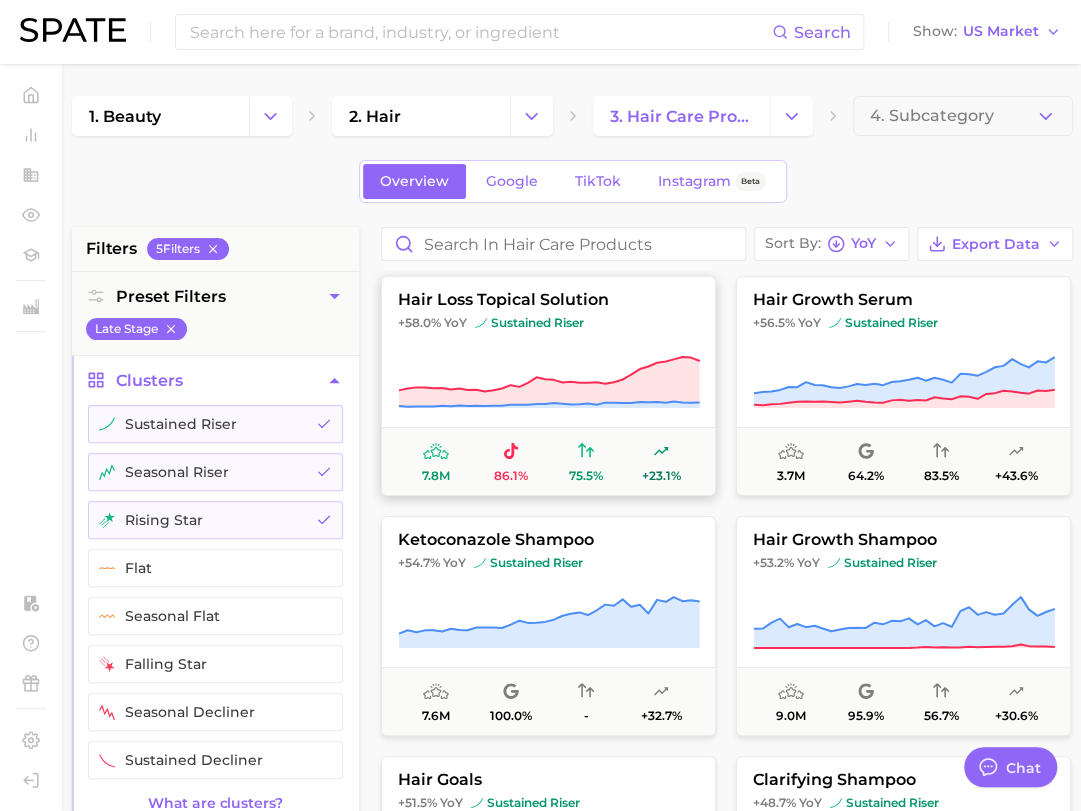 click on "hair loss topical solution +58.0%   YoY sustained riser 7.8m 86.1% 75.5% +23.1%" at bounding box center [548, 386] 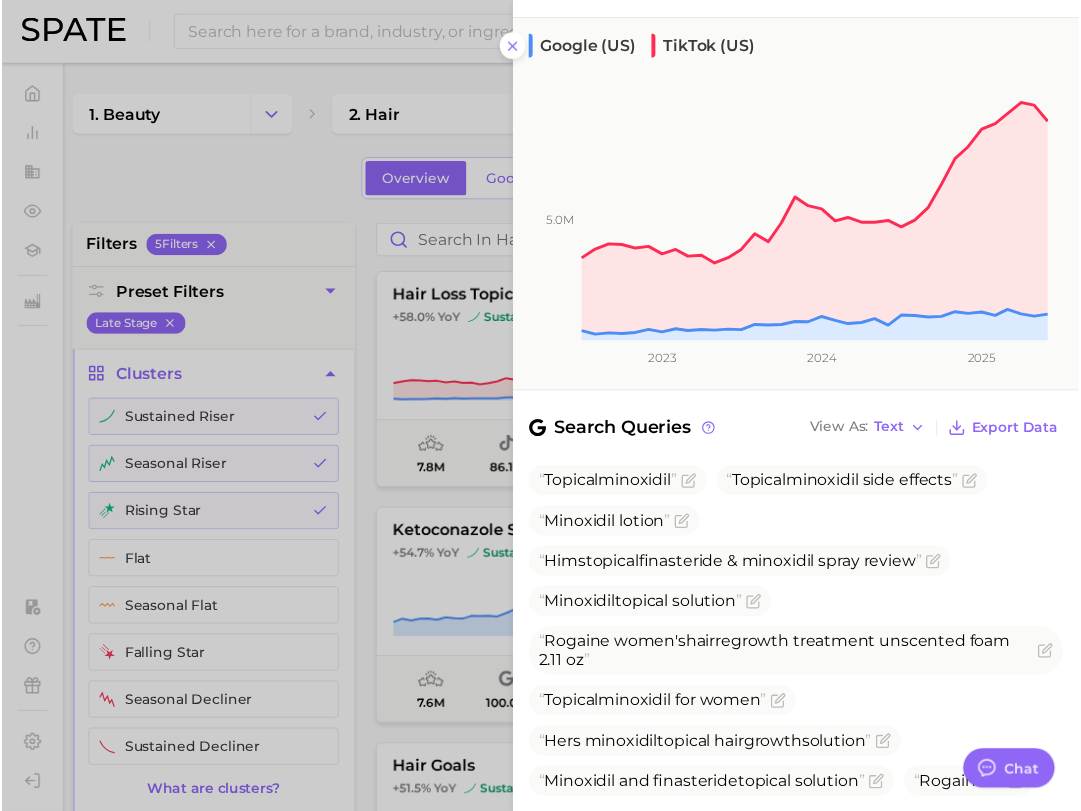 scroll, scrollTop: 0, scrollLeft: 0, axis: both 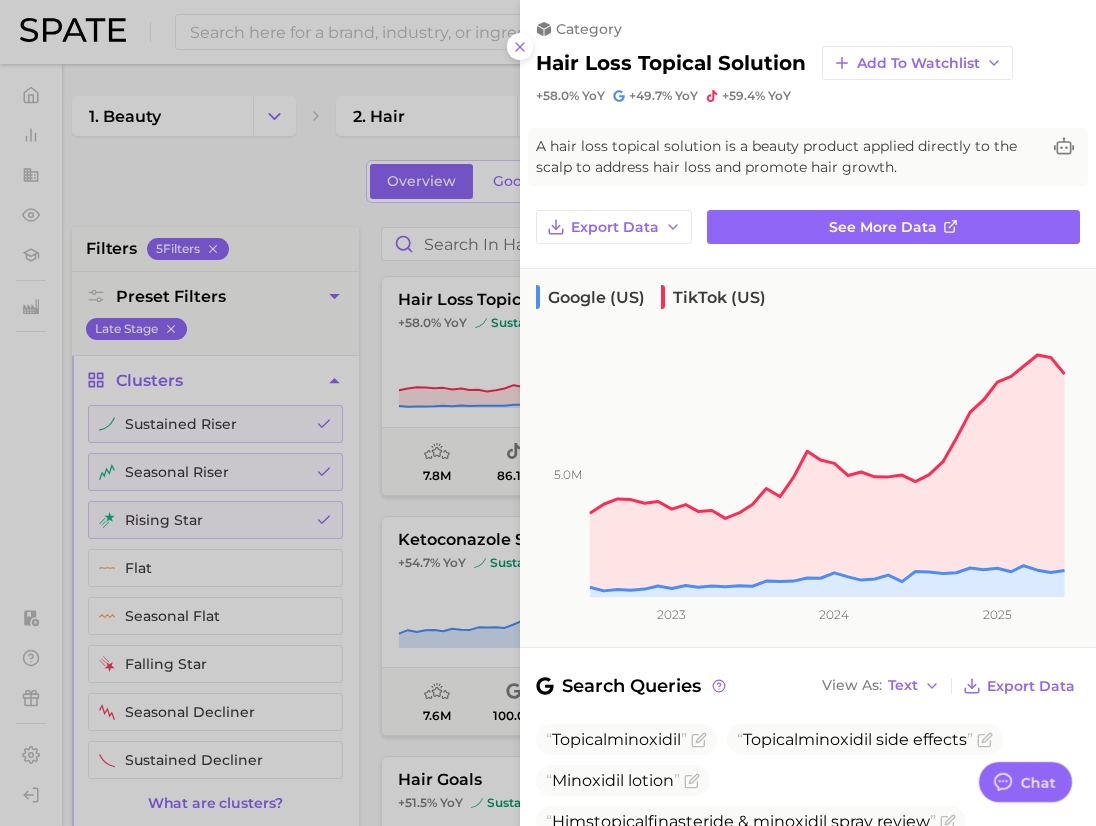 click at bounding box center [548, 413] 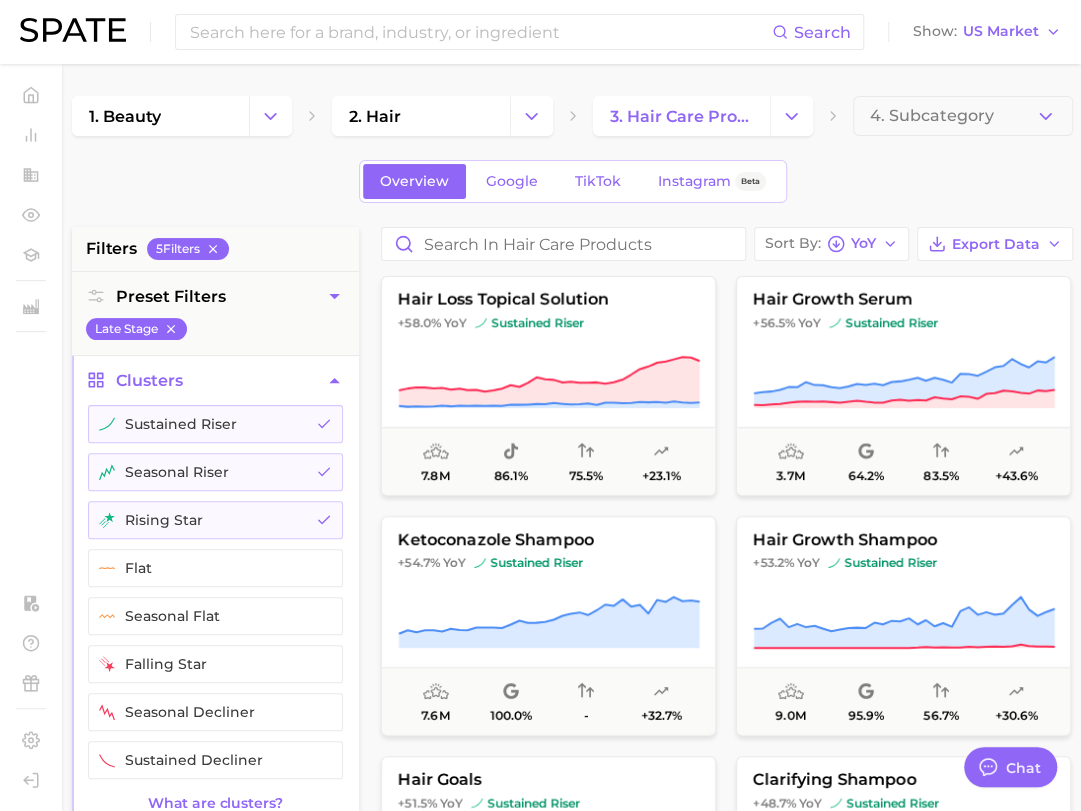 type 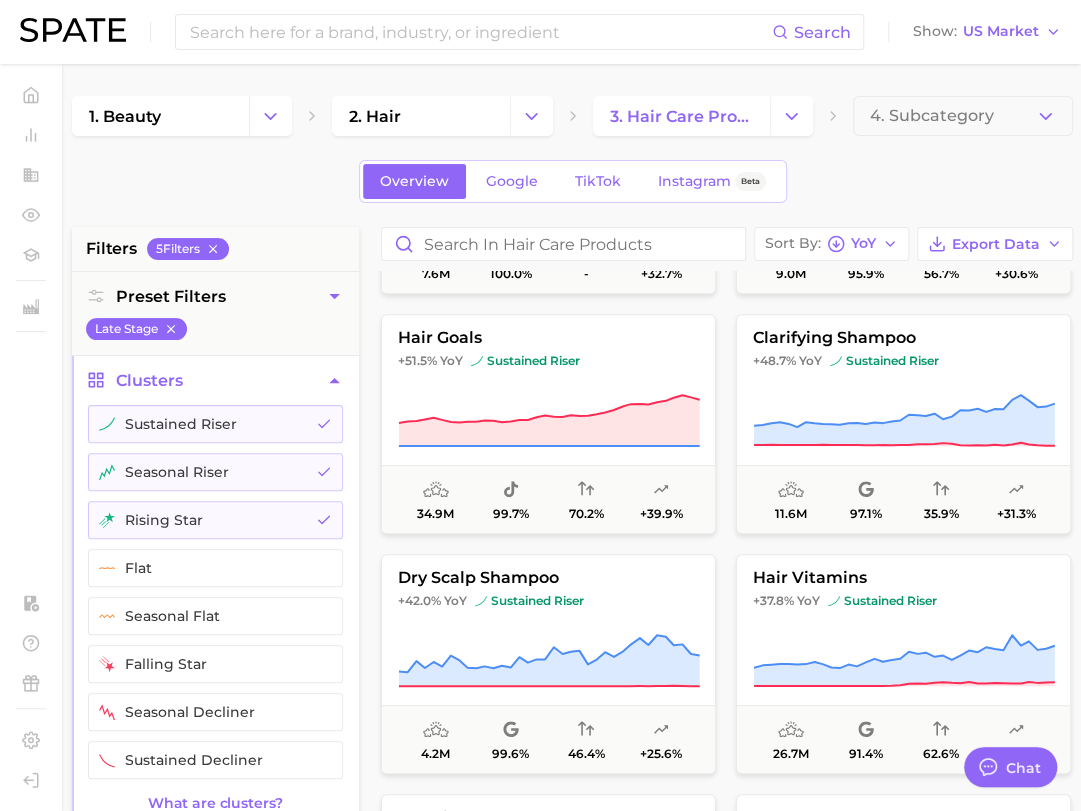 scroll, scrollTop: 400, scrollLeft: 0, axis: vertical 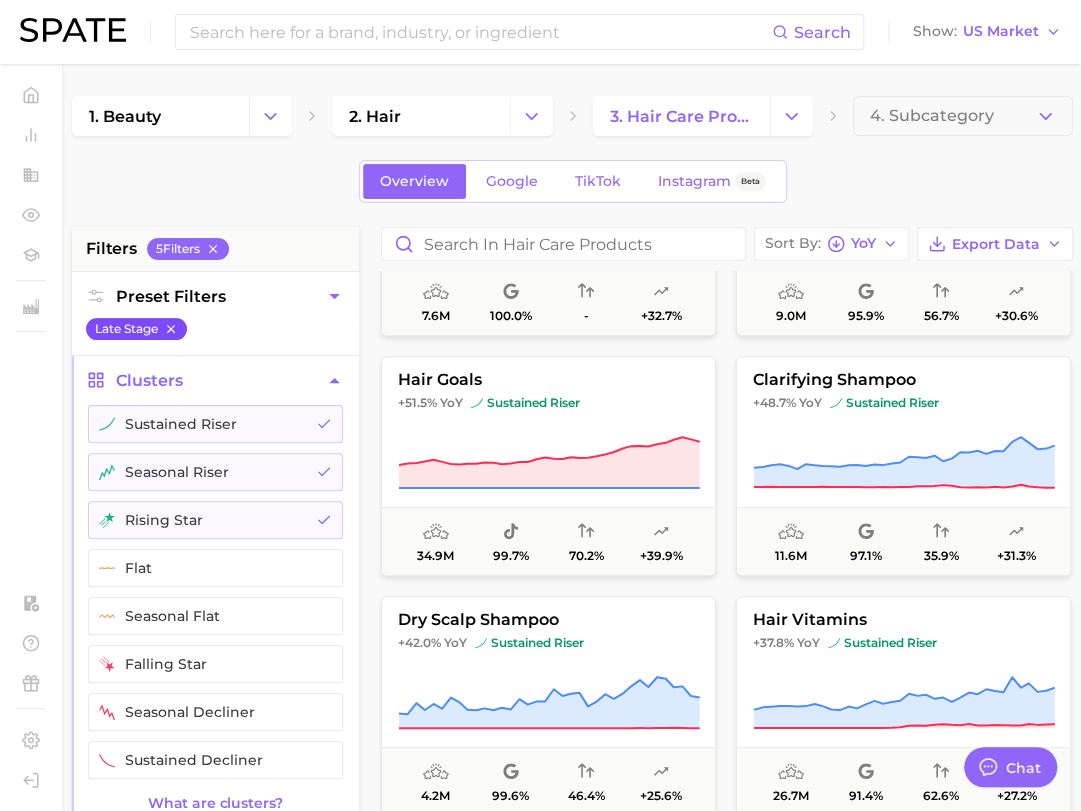 click 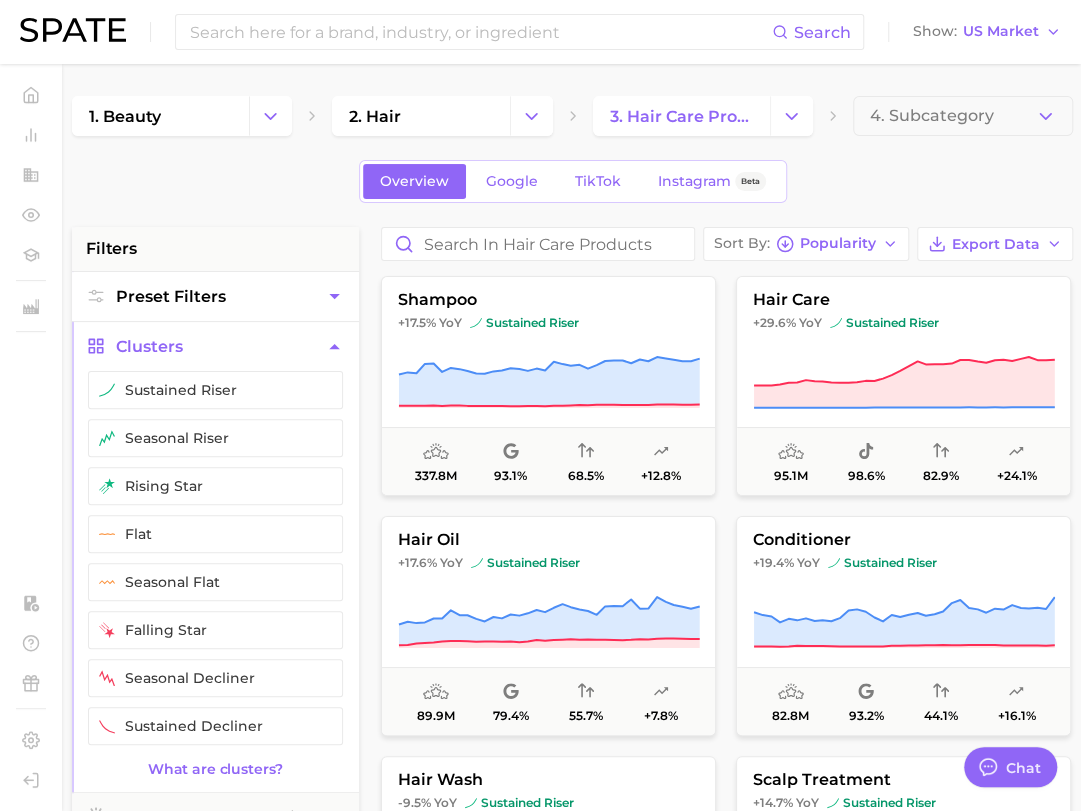 click on "Preset Filters" at bounding box center [171, 296] 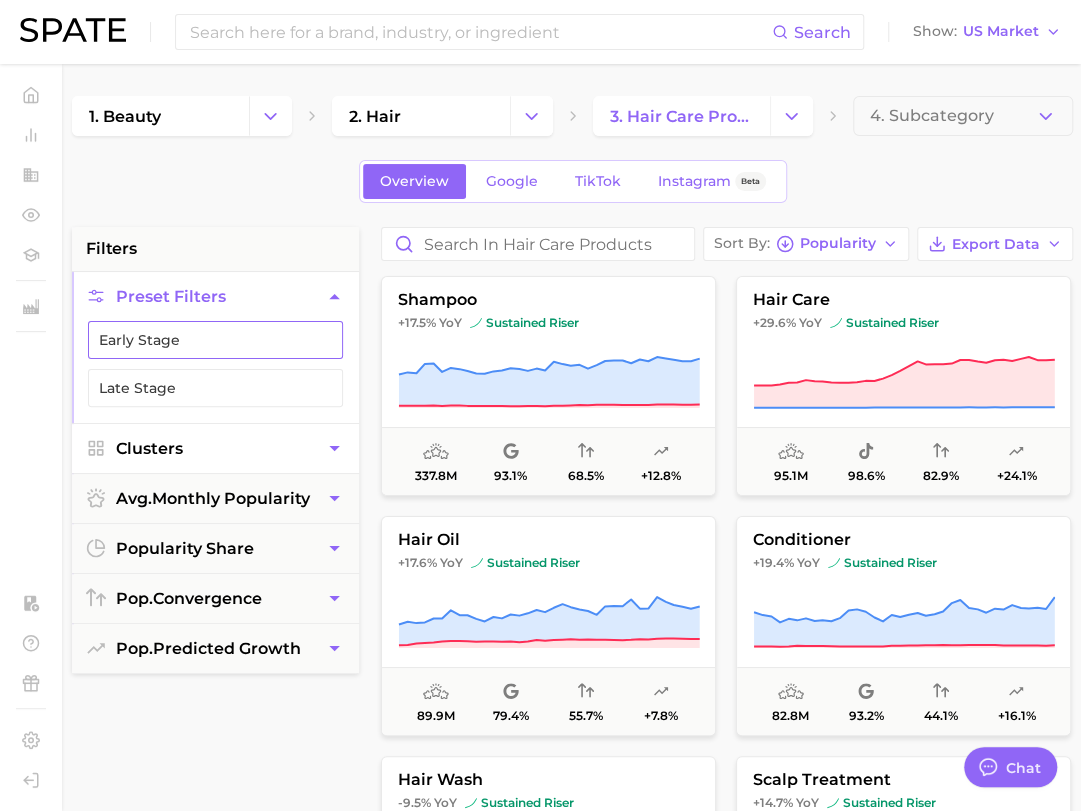 click on "Early Stage" at bounding box center [215, 340] 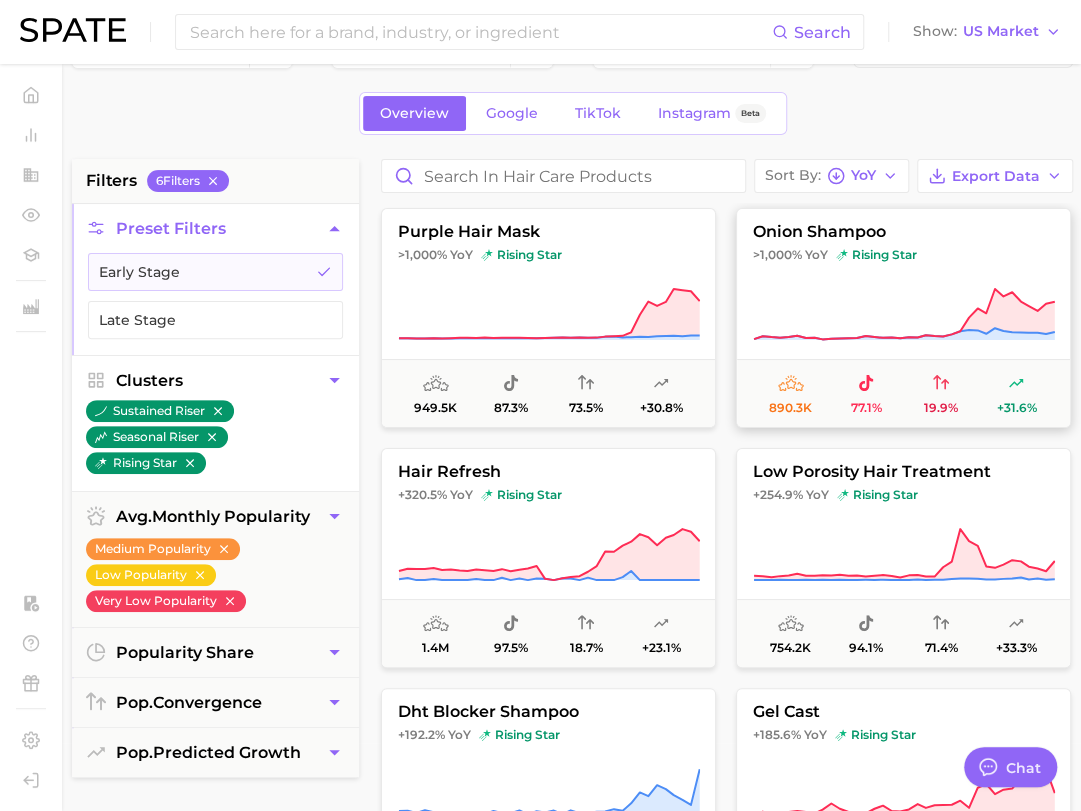 scroll, scrollTop: 100, scrollLeft: 0, axis: vertical 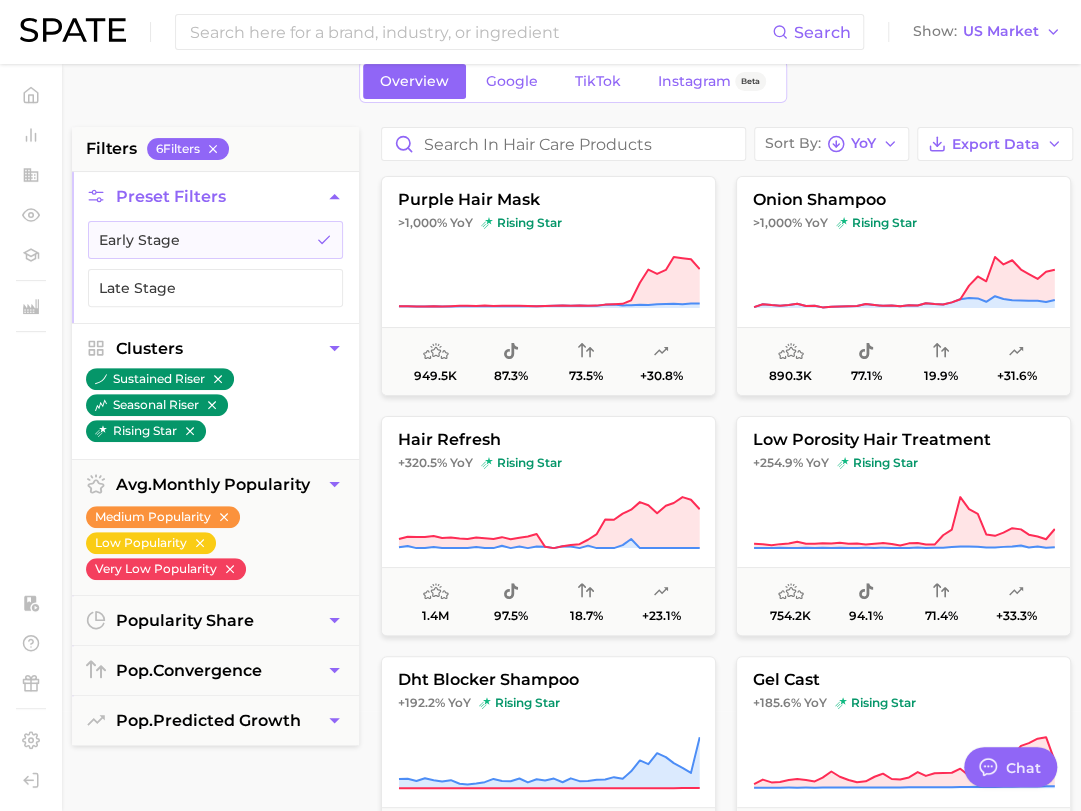 type 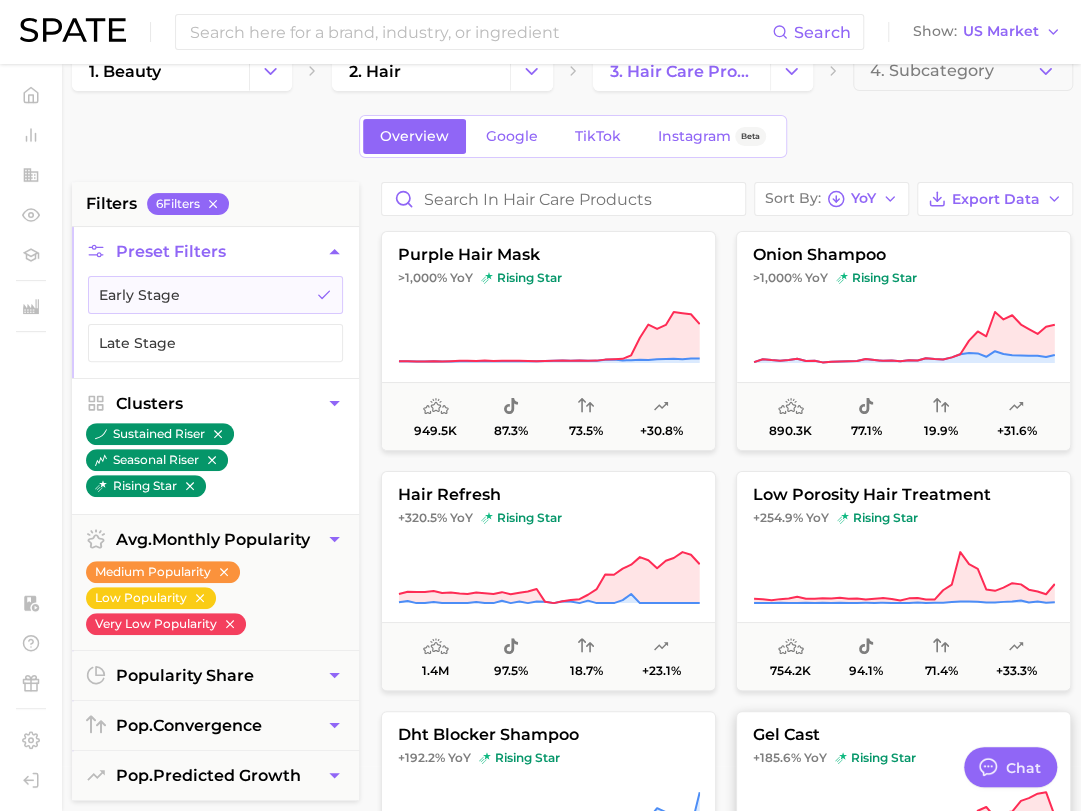 scroll, scrollTop: 0, scrollLeft: 0, axis: both 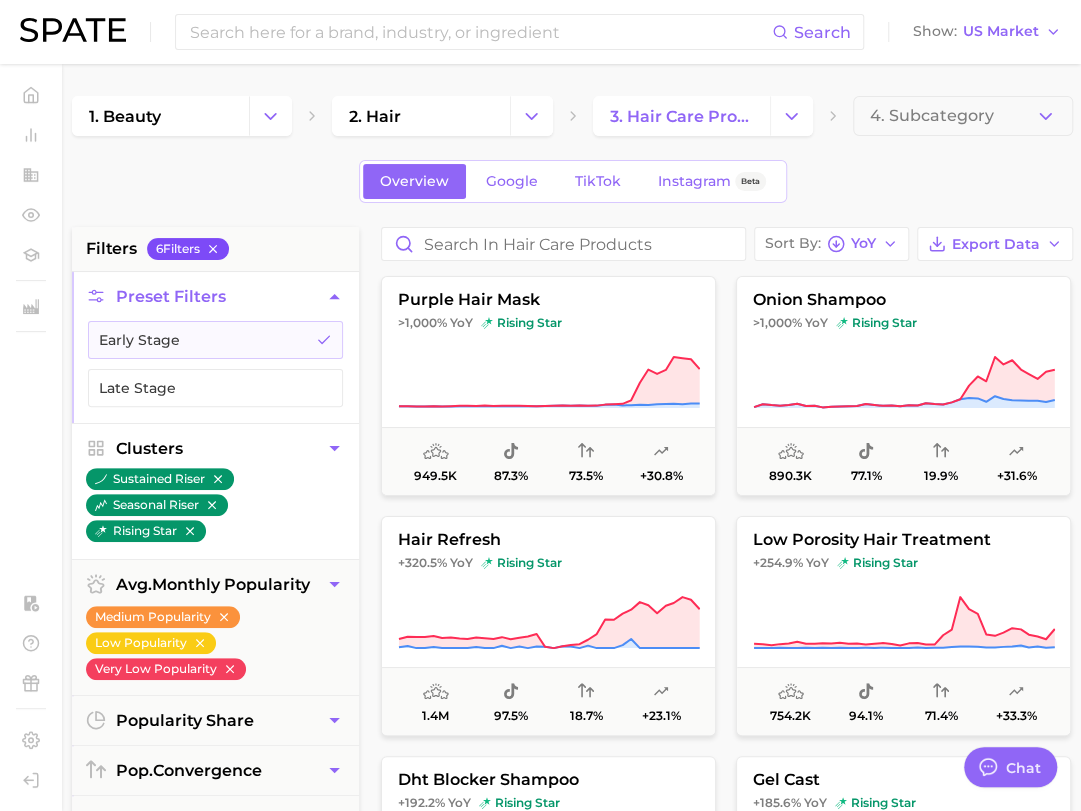 click 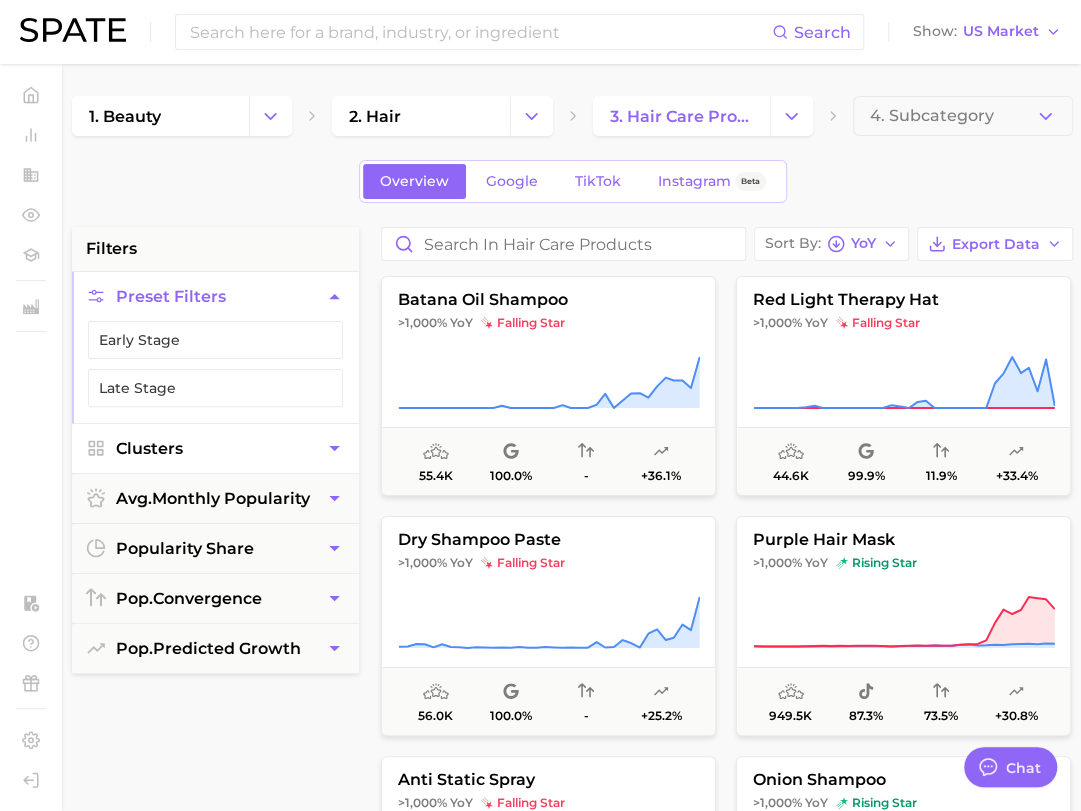 click on "Clusters" at bounding box center (215, 448) 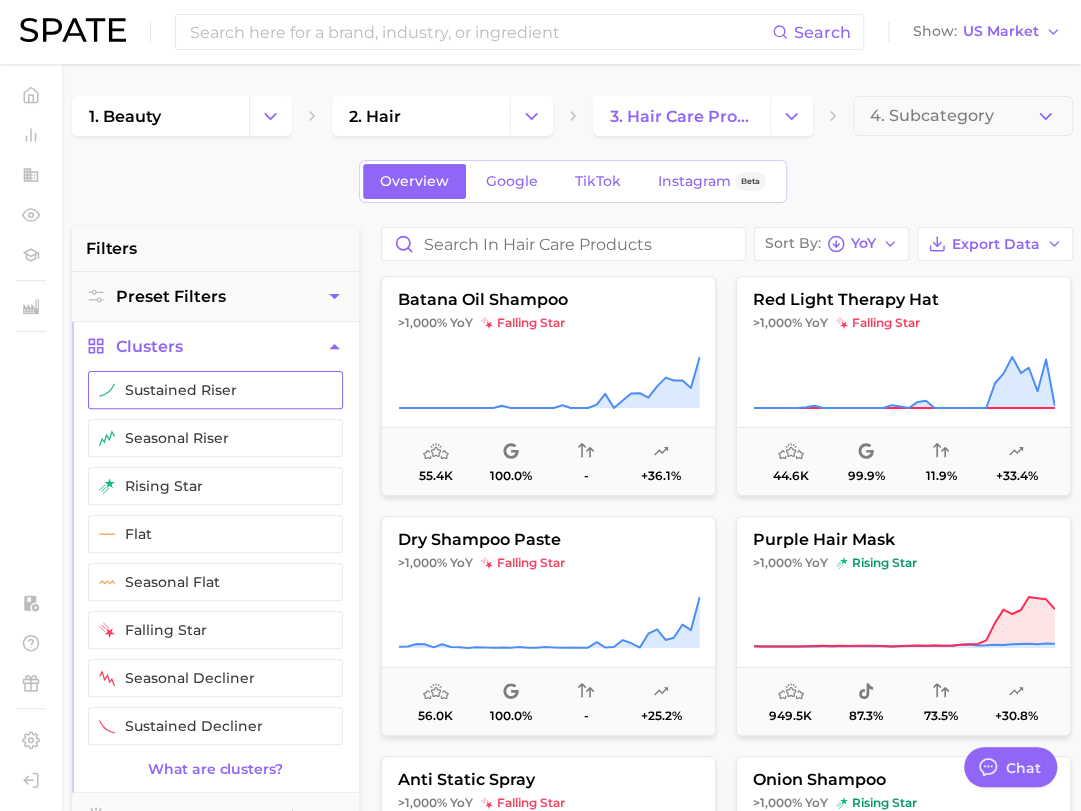 click on "sustained riser" at bounding box center [215, 390] 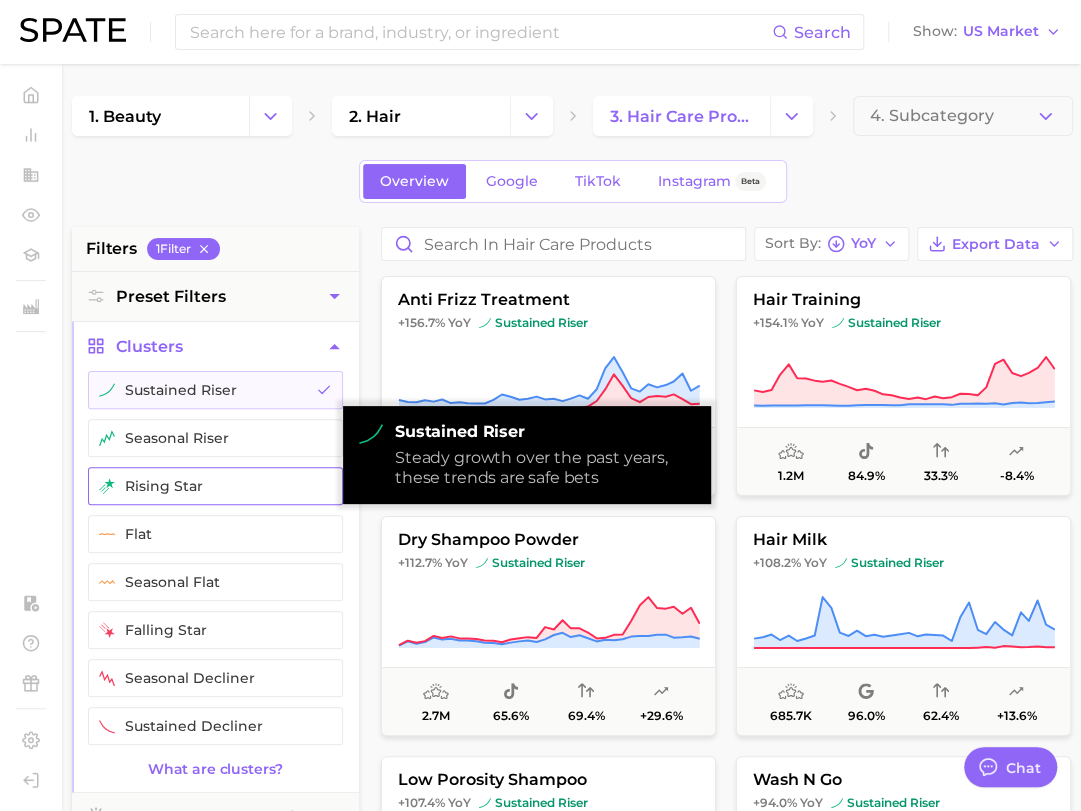 click on "rising star" at bounding box center [215, 486] 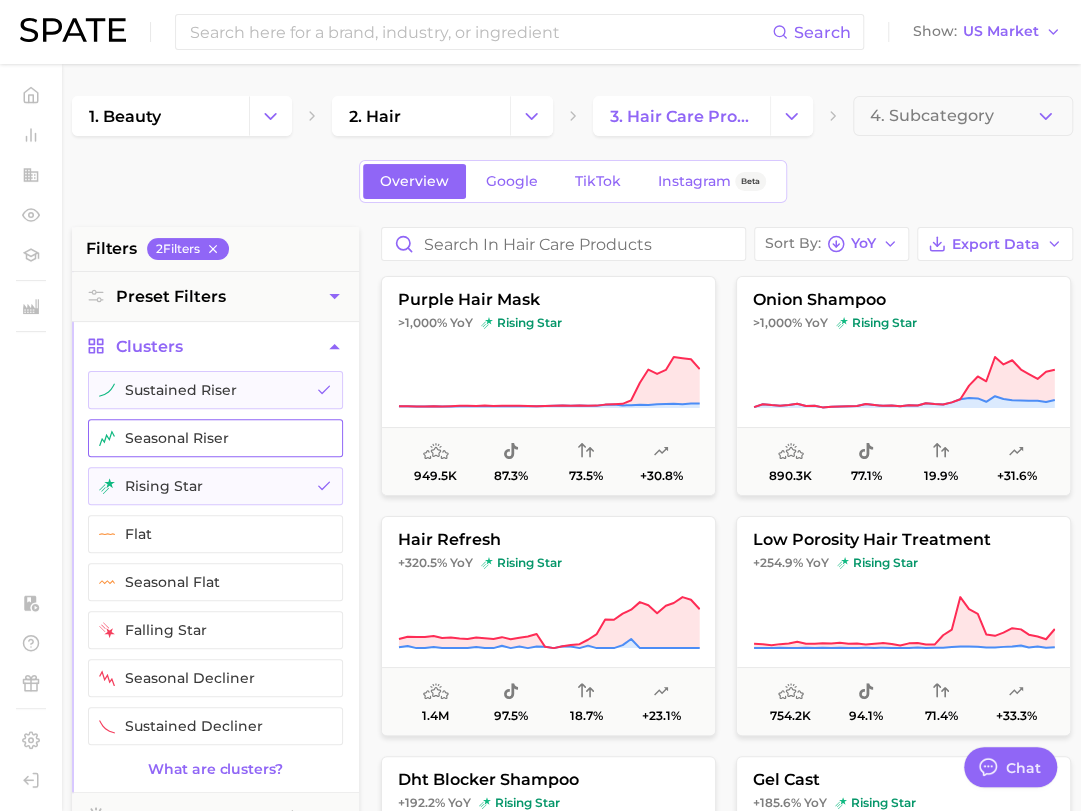 click on "seasonal riser" at bounding box center (215, 438) 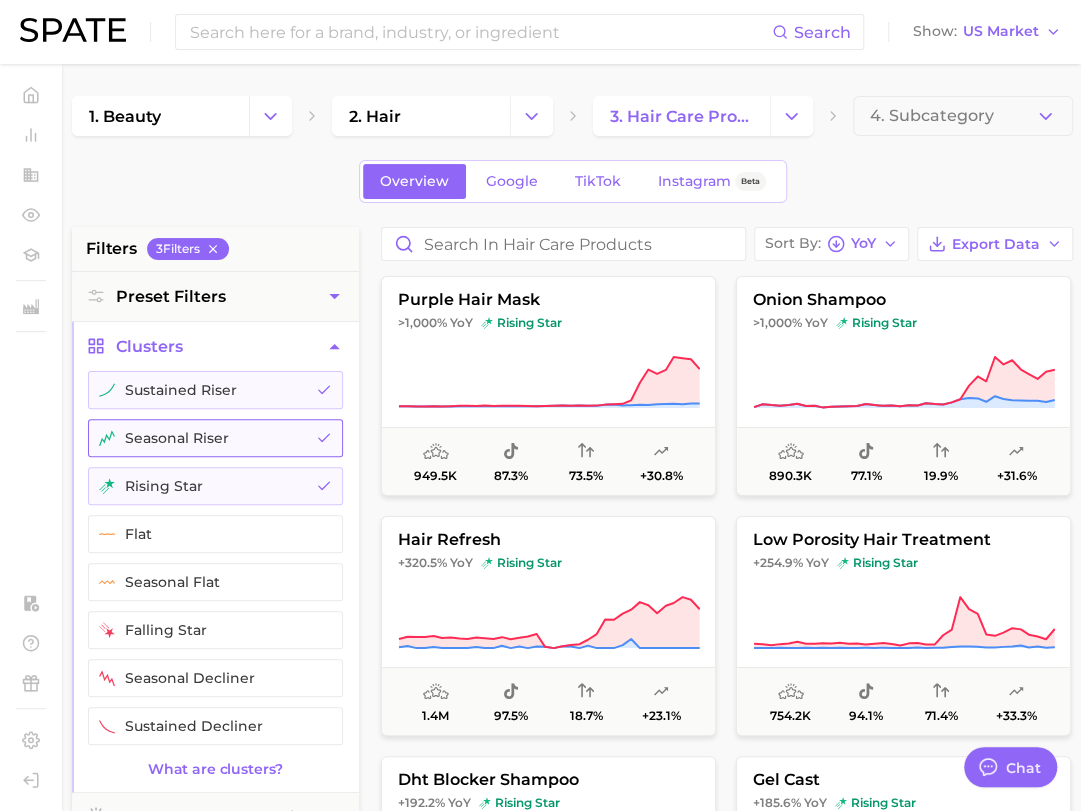 click on "seasonal riser" at bounding box center [215, 438] 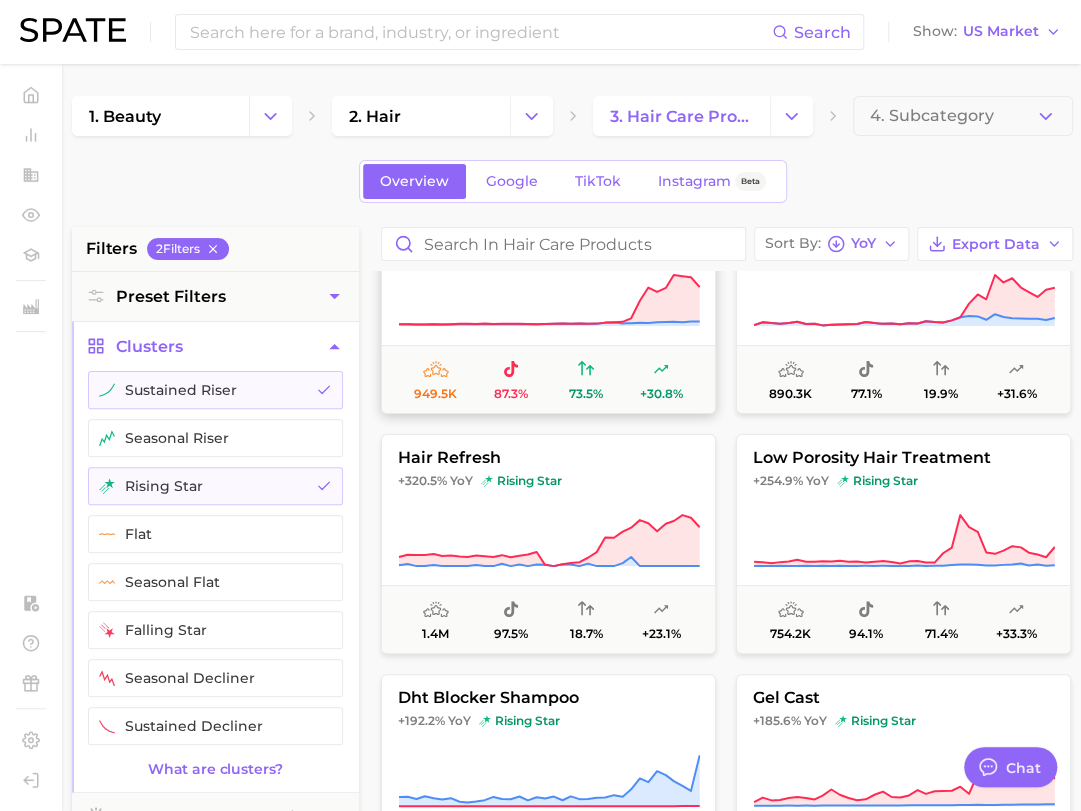 scroll, scrollTop: 0, scrollLeft: 0, axis: both 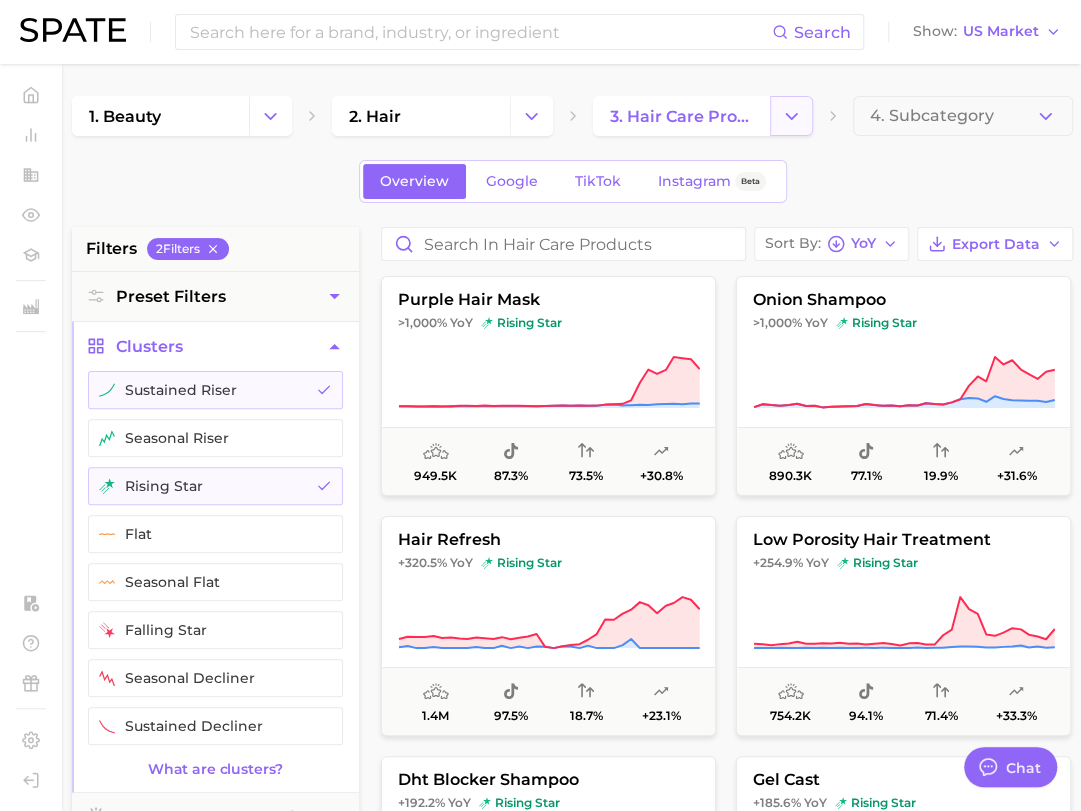 click 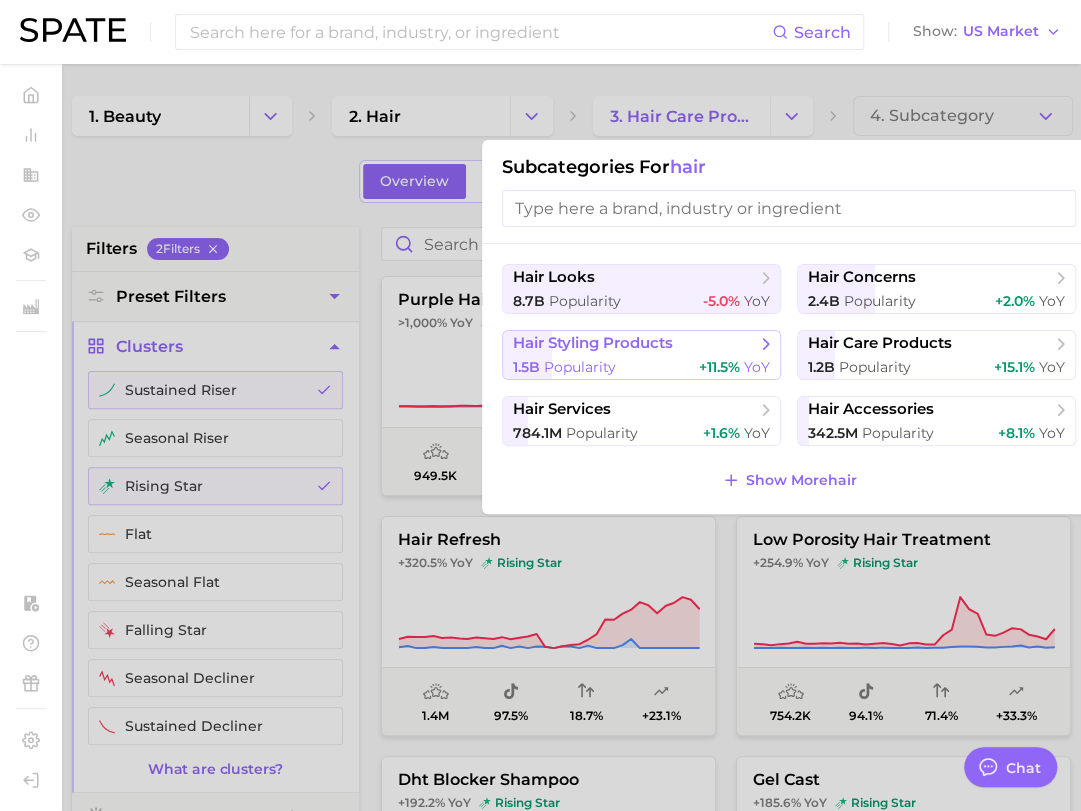 click on "+11.5%   YoY" at bounding box center [734, 367] 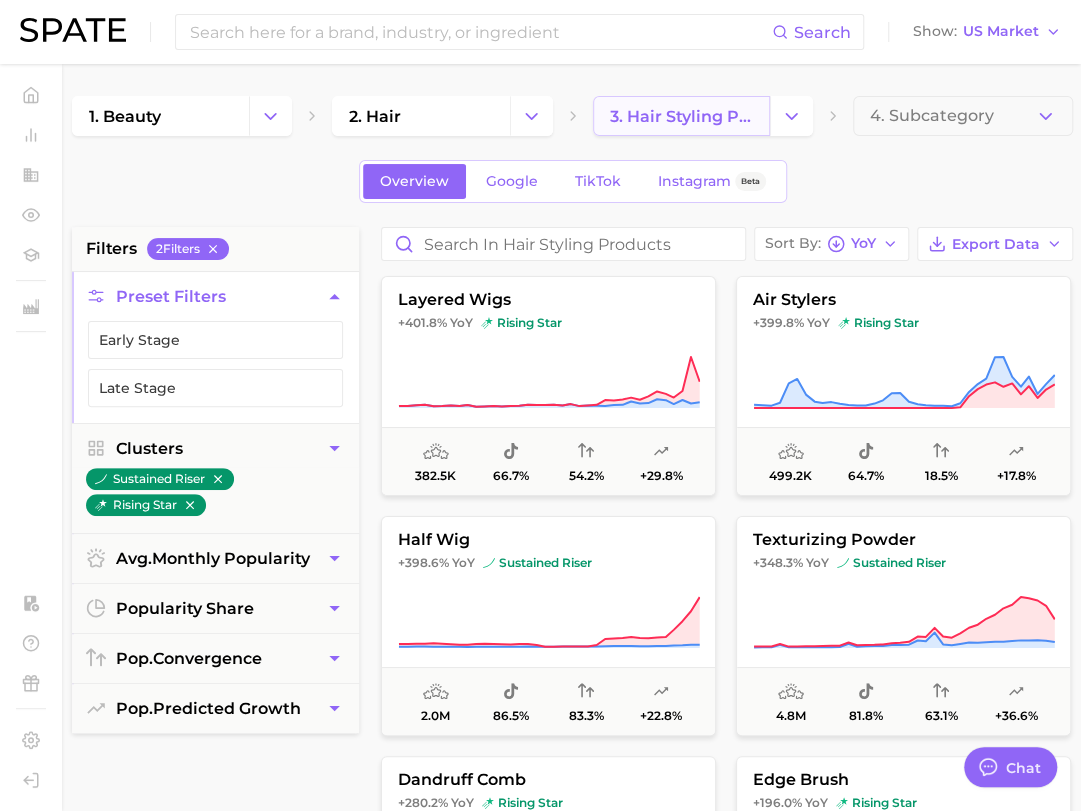 click on "3. hair styling products" at bounding box center [681, 116] 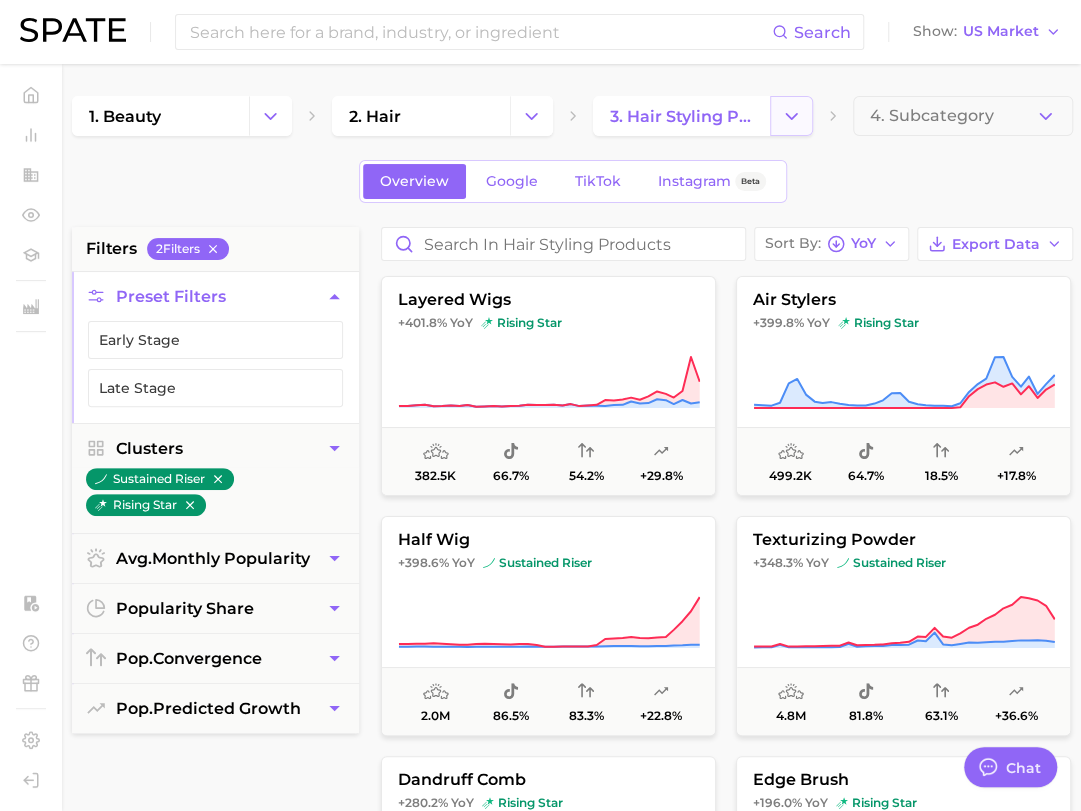 click 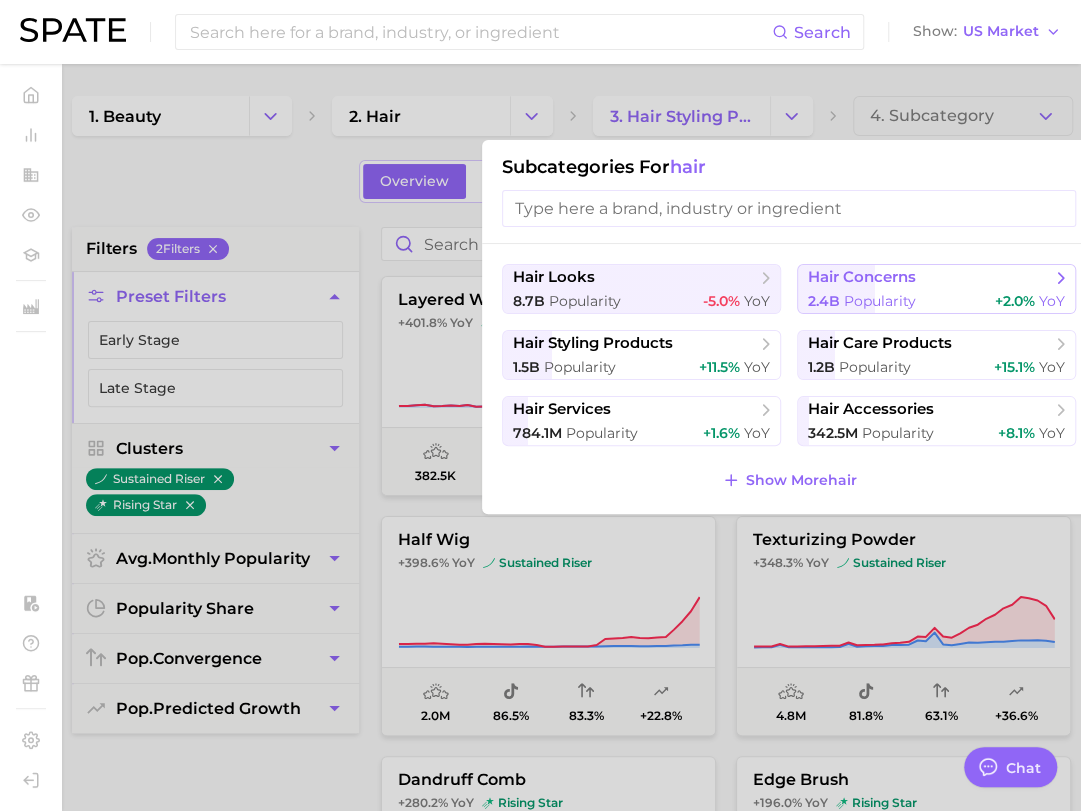 click on "hair concerns" at bounding box center (929, 278) 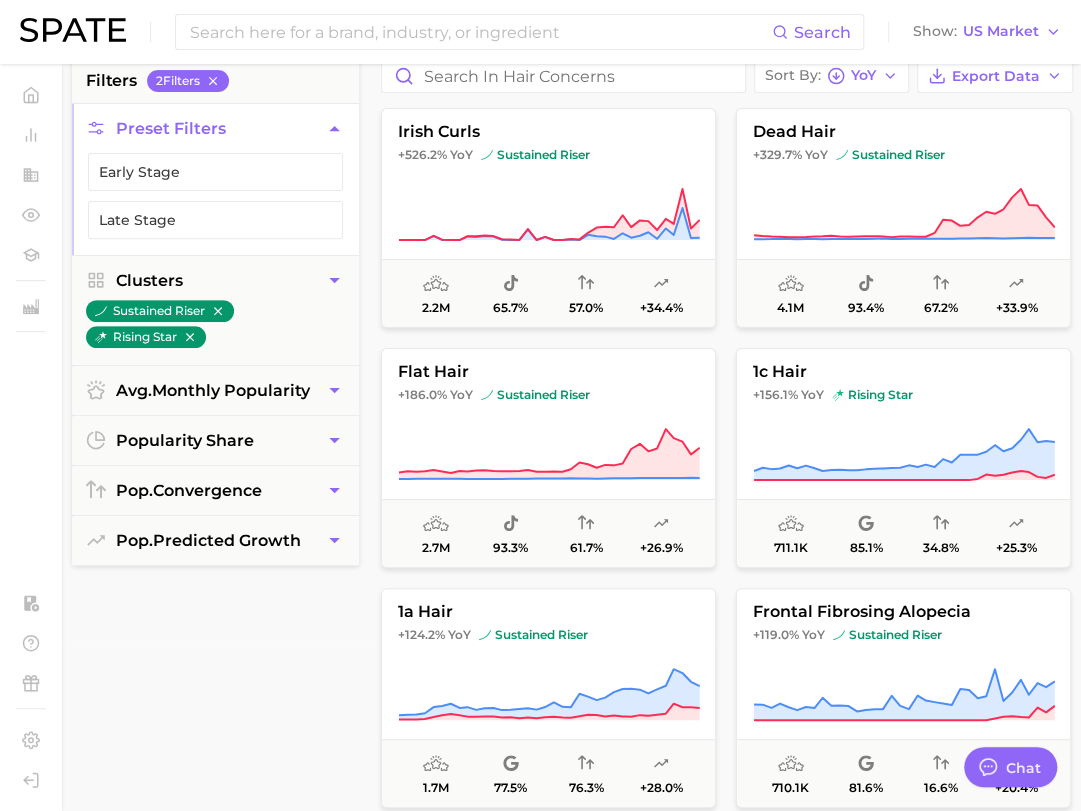 scroll, scrollTop: 200, scrollLeft: 0, axis: vertical 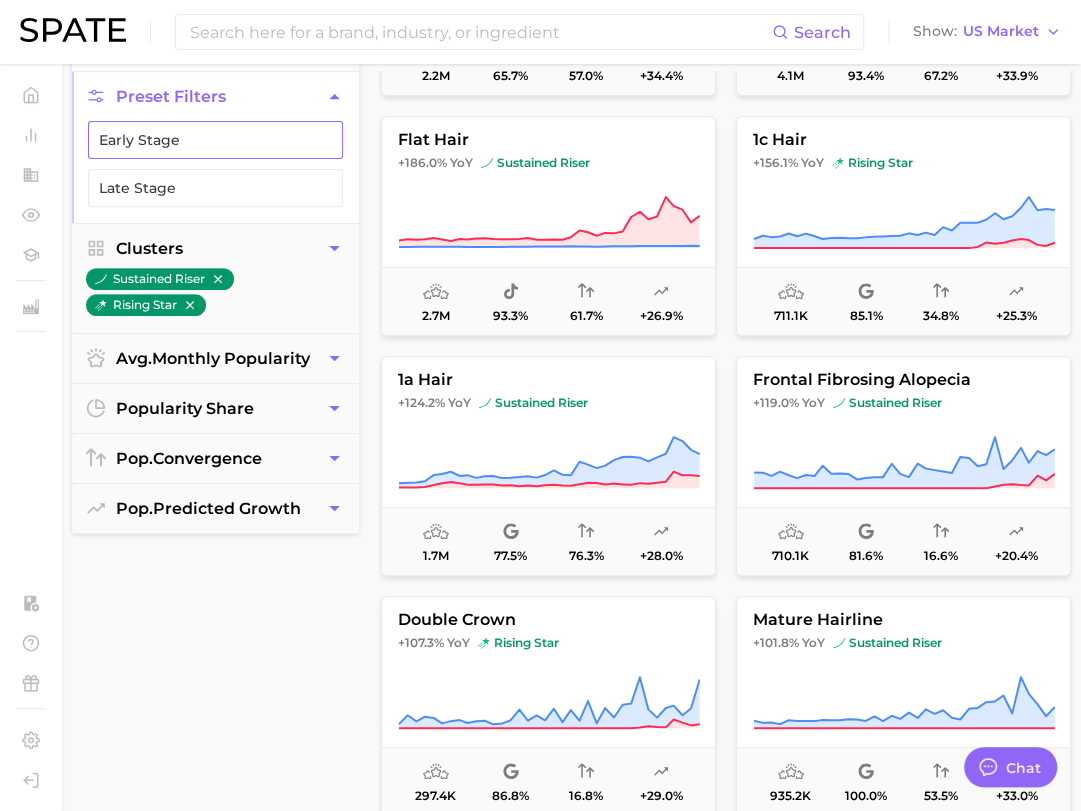 click on "Early Stage" at bounding box center (215, 140) 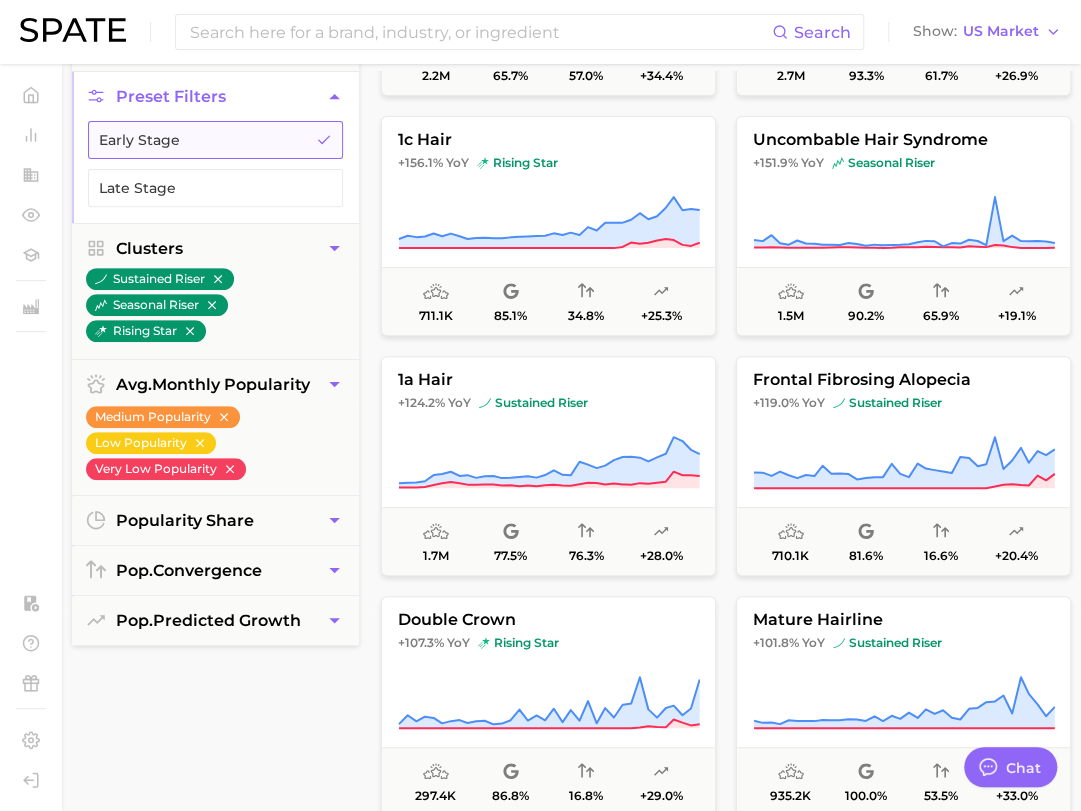 scroll, scrollTop: 0, scrollLeft: 0, axis: both 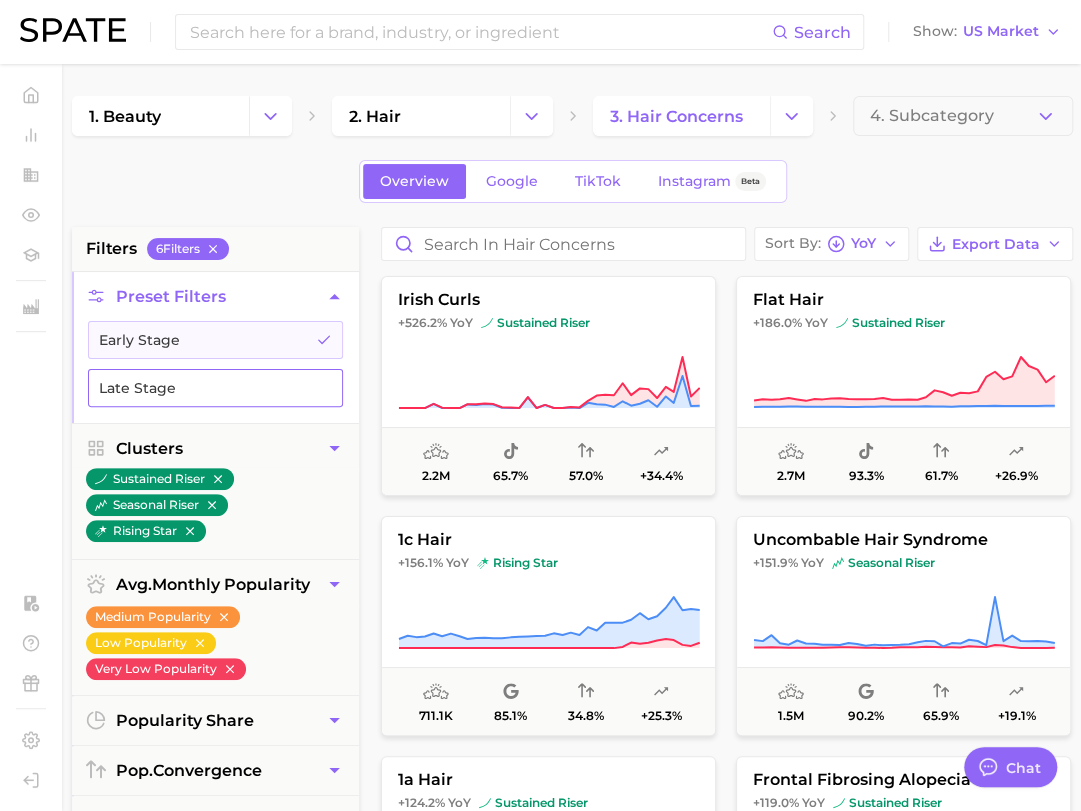 click on "Late Stage" at bounding box center (215, 388) 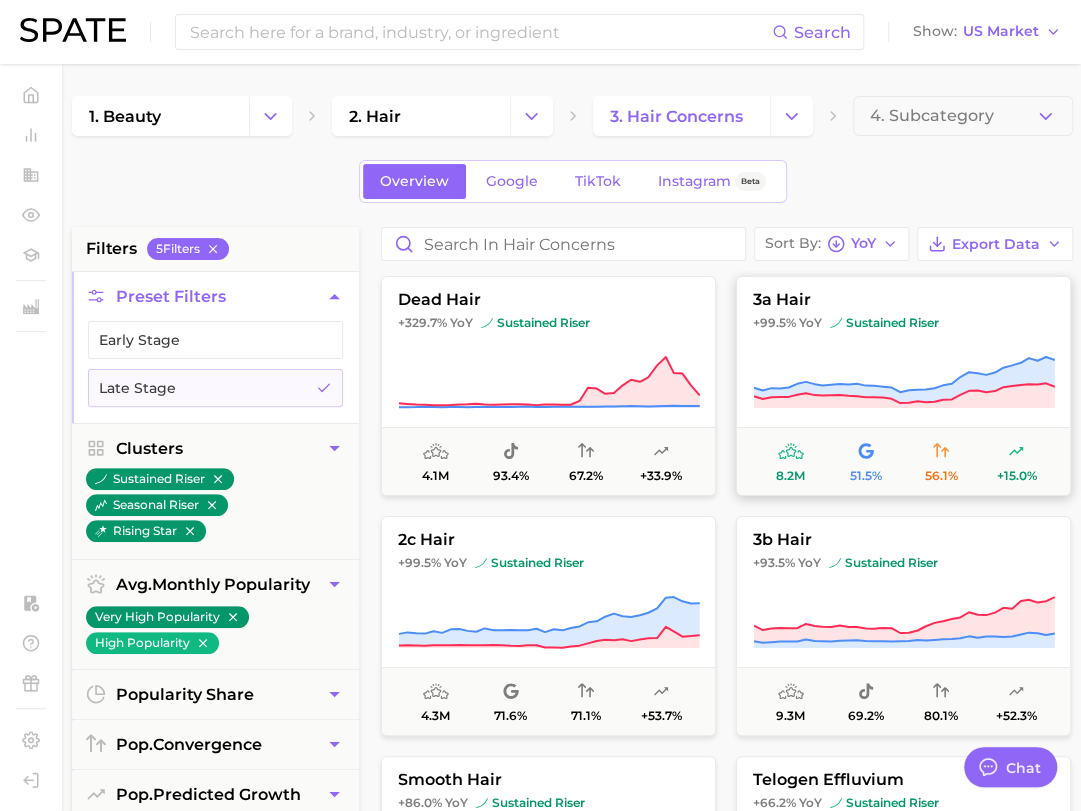 click on "YoY" at bounding box center (810, 323) 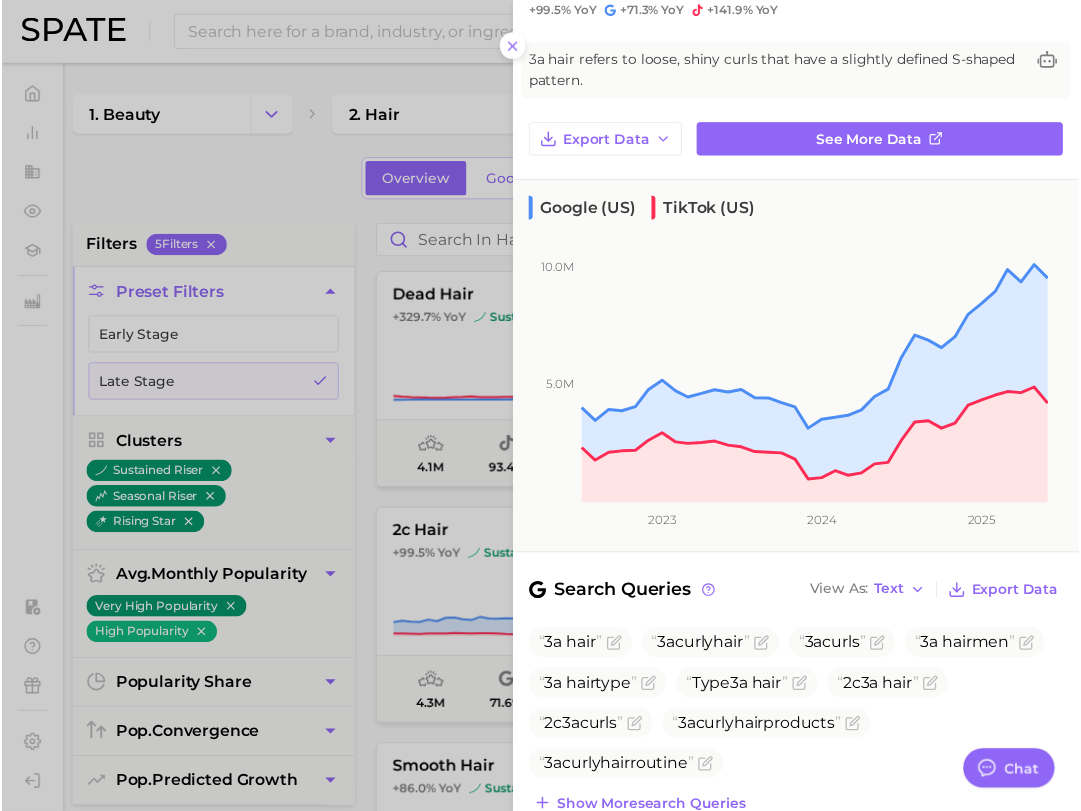 scroll, scrollTop: 186, scrollLeft: 0, axis: vertical 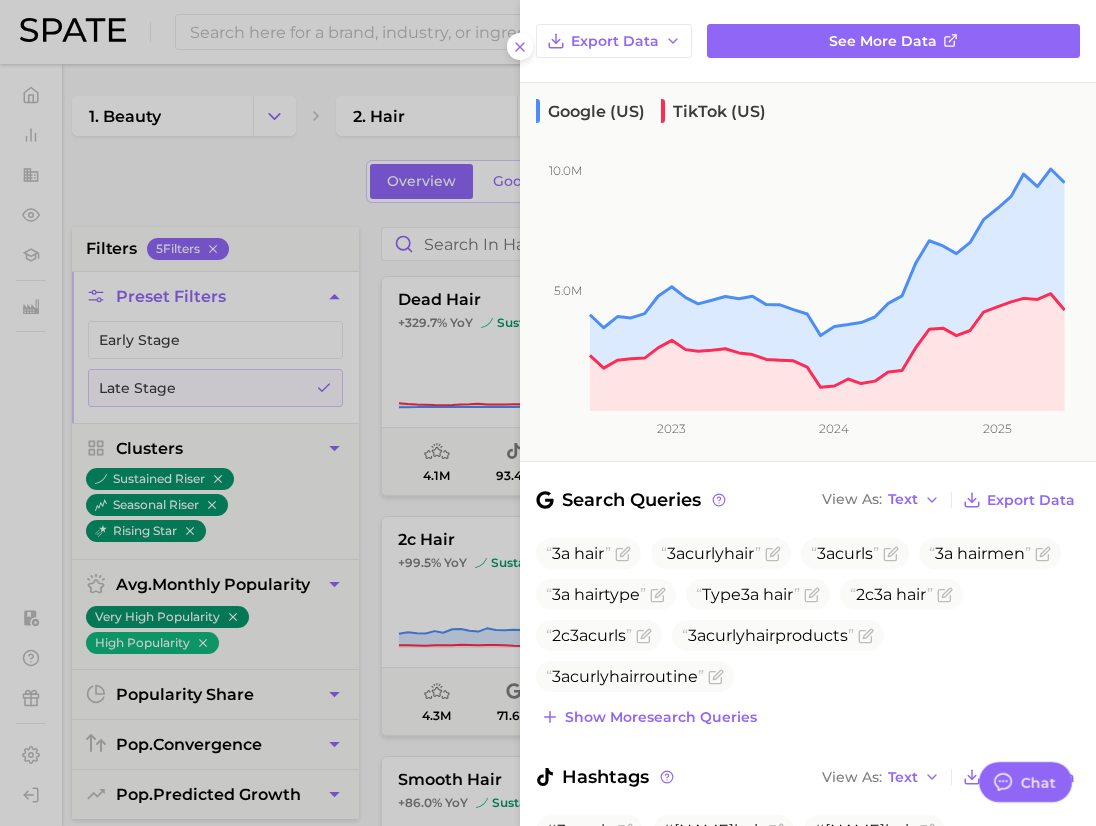 type 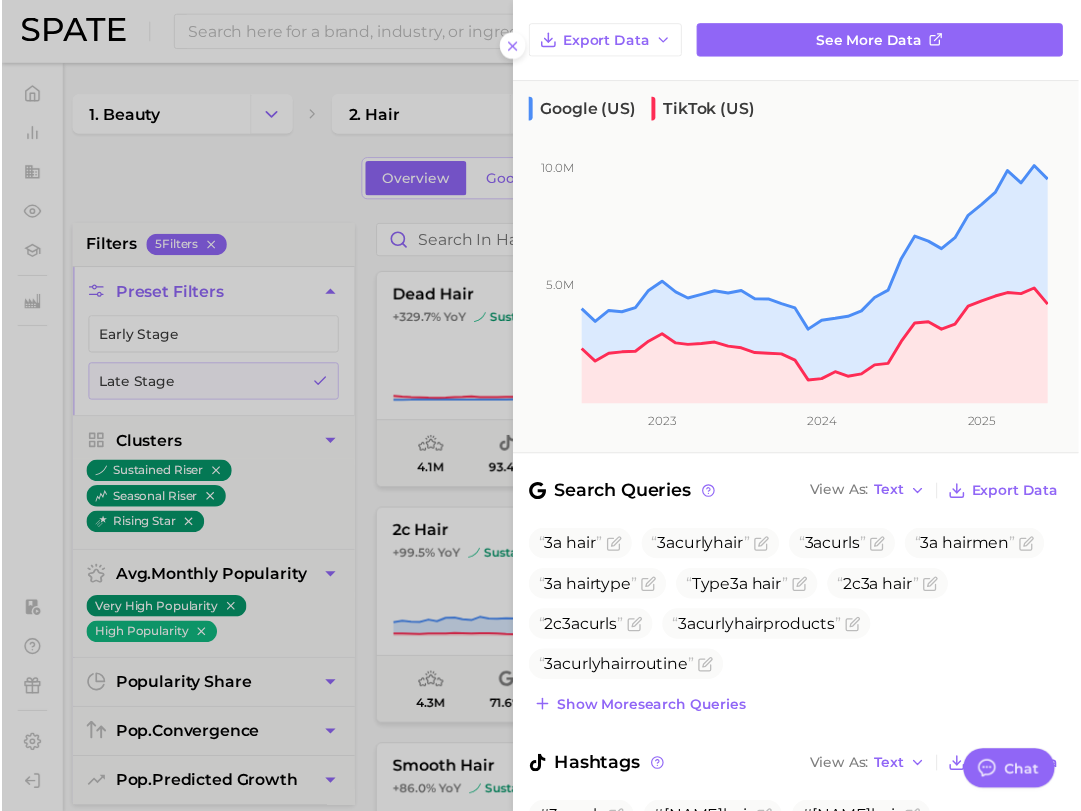 scroll, scrollTop: 0, scrollLeft: 0, axis: both 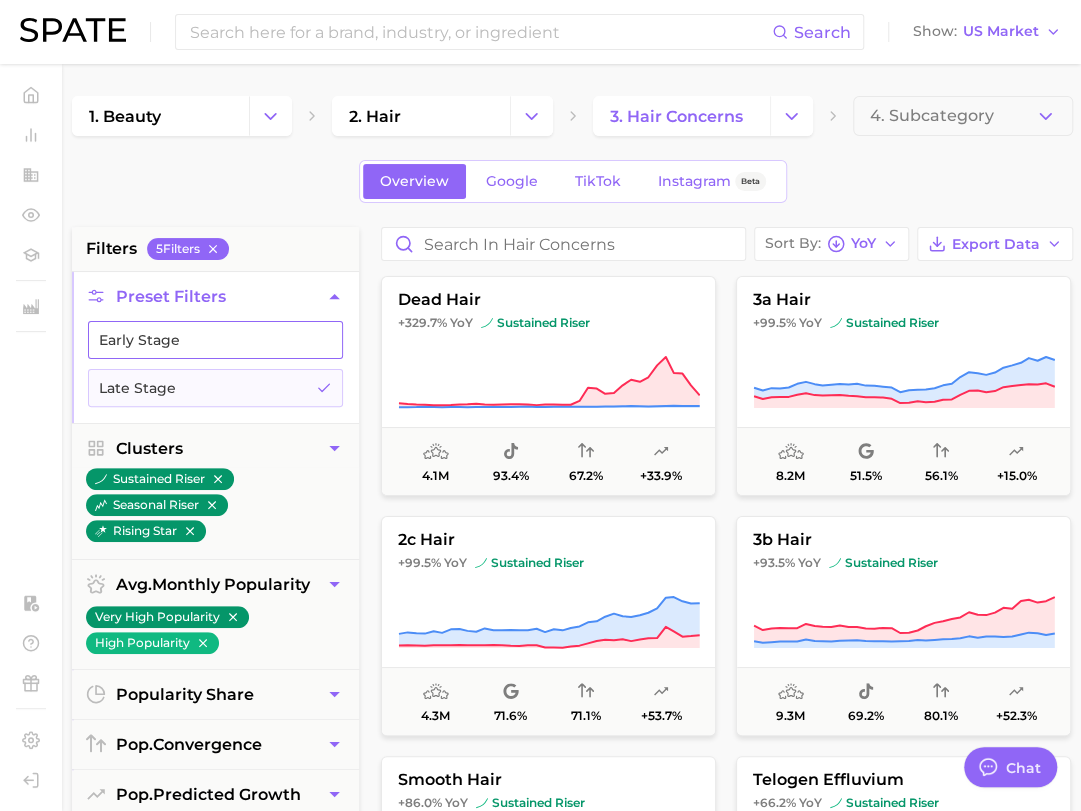 click on "Early Stage" at bounding box center (215, 340) 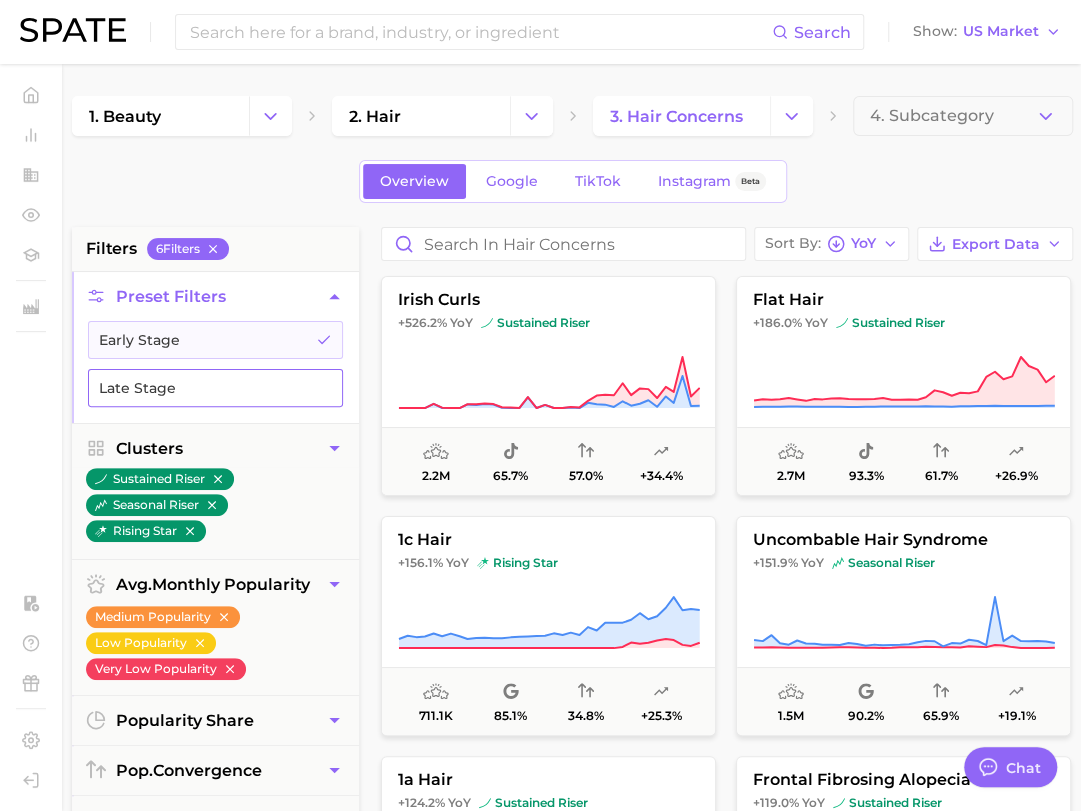 click on "Late Stage" at bounding box center [215, 388] 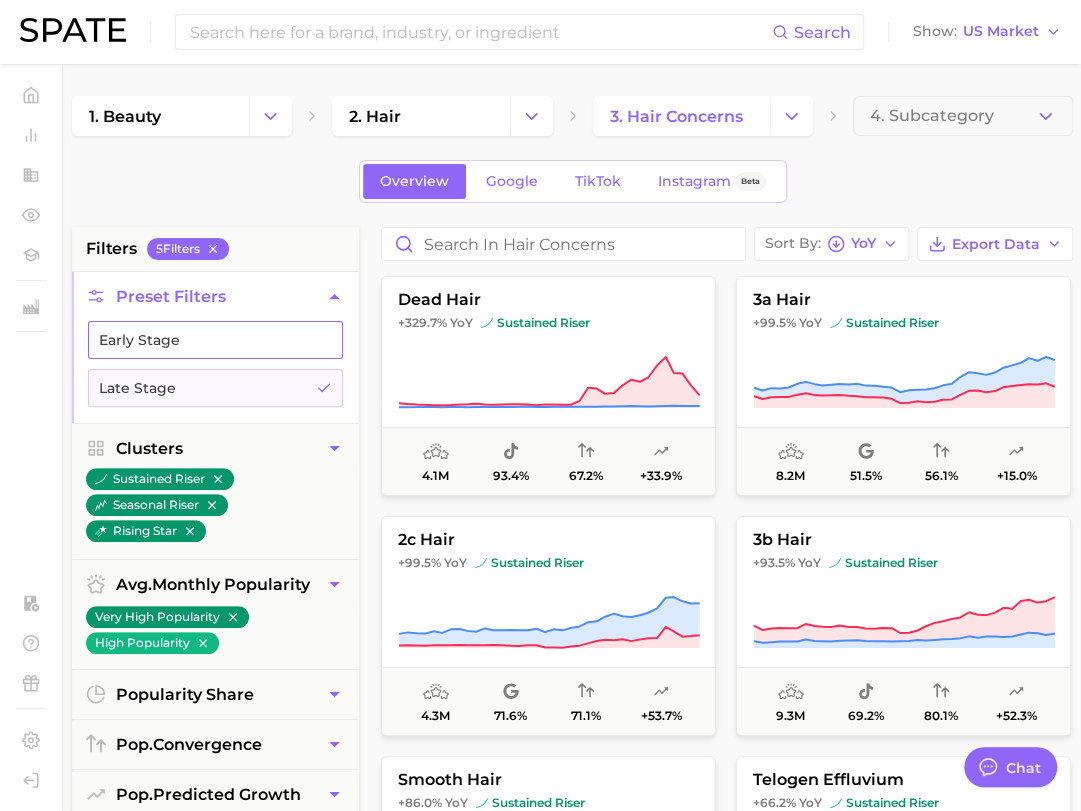click on "Early Stage" at bounding box center (215, 340) 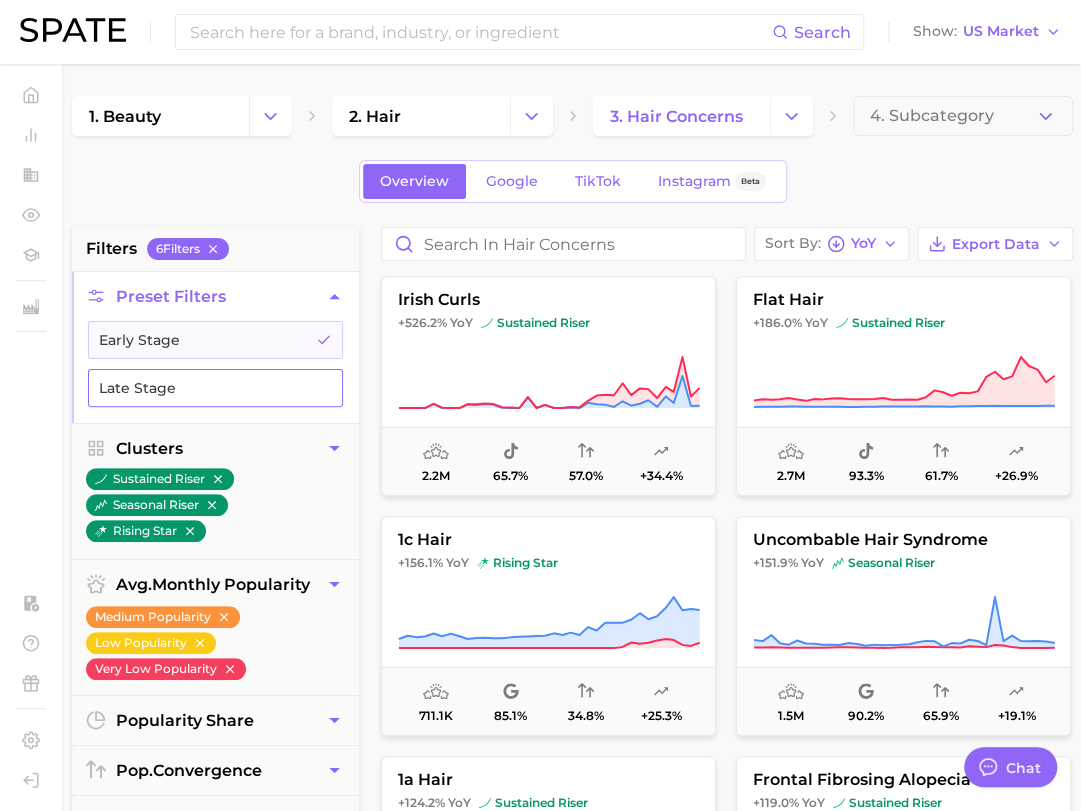 click on "Late Stage" at bounding box center [215, 388] 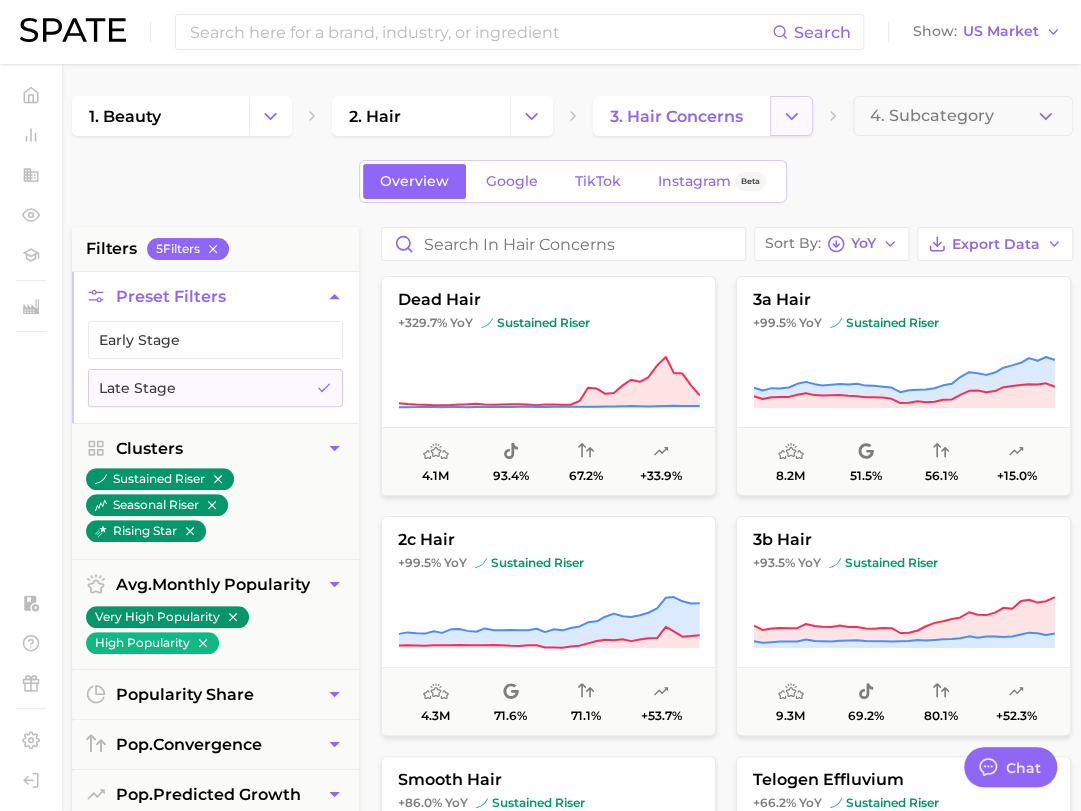 click 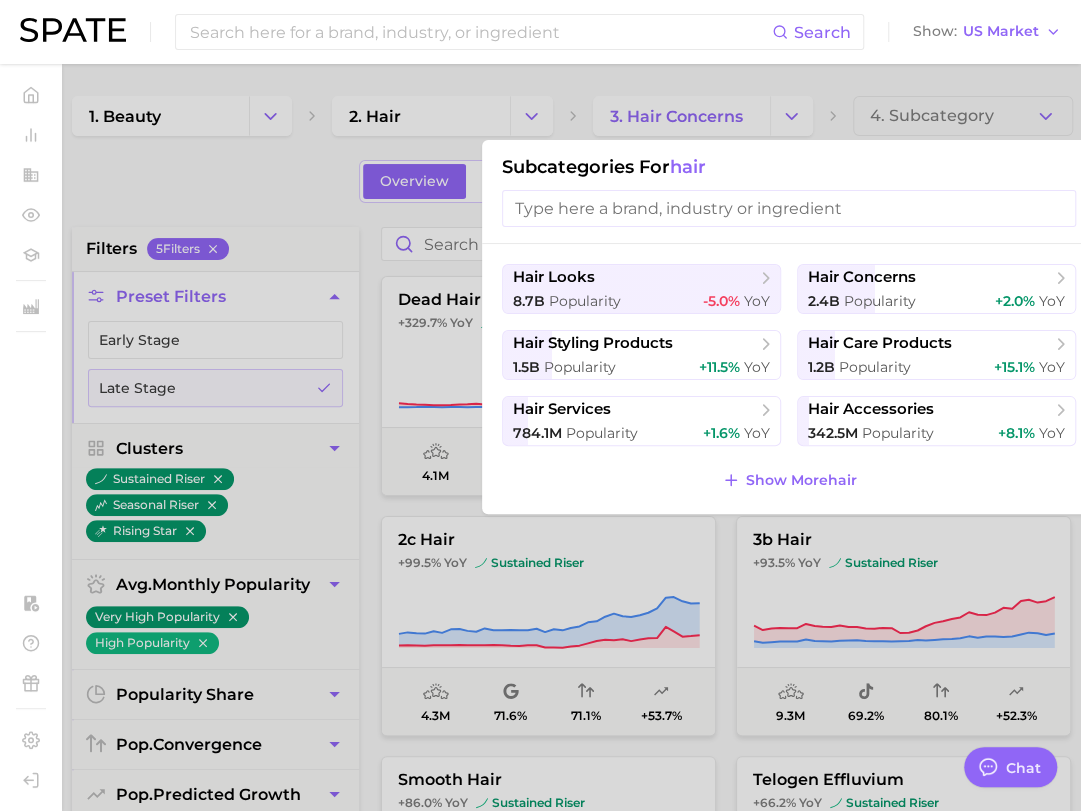 click at bounding box center [540, 405] 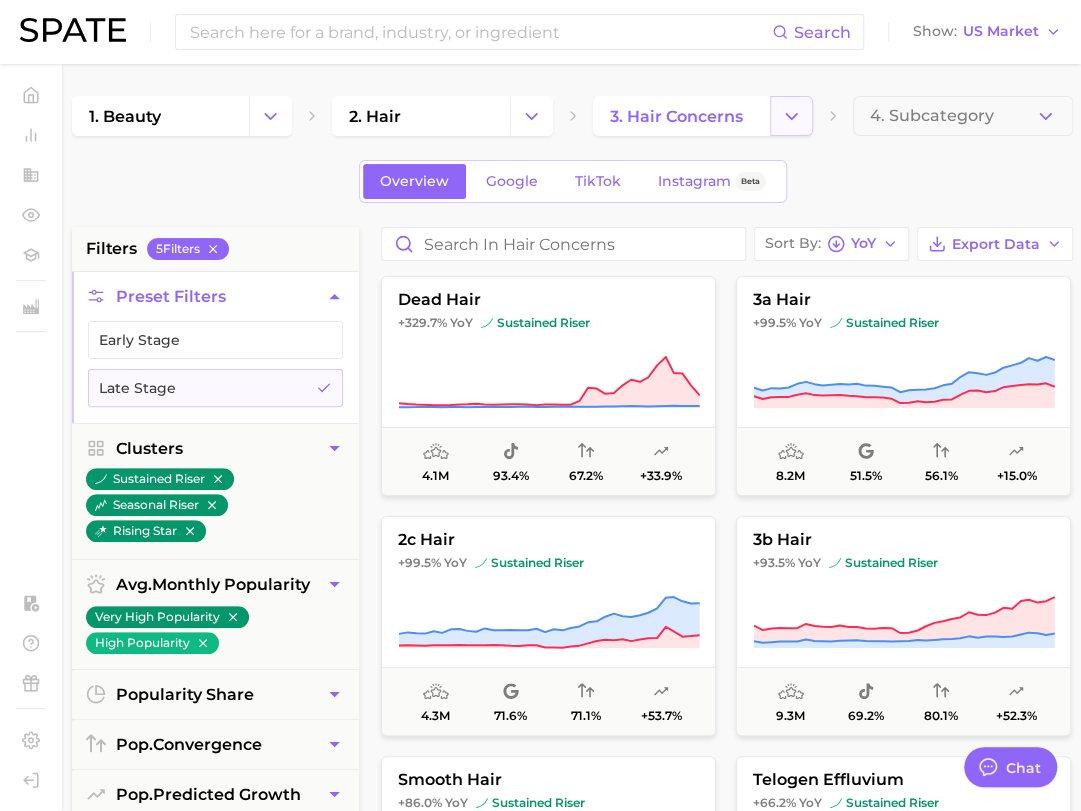 click 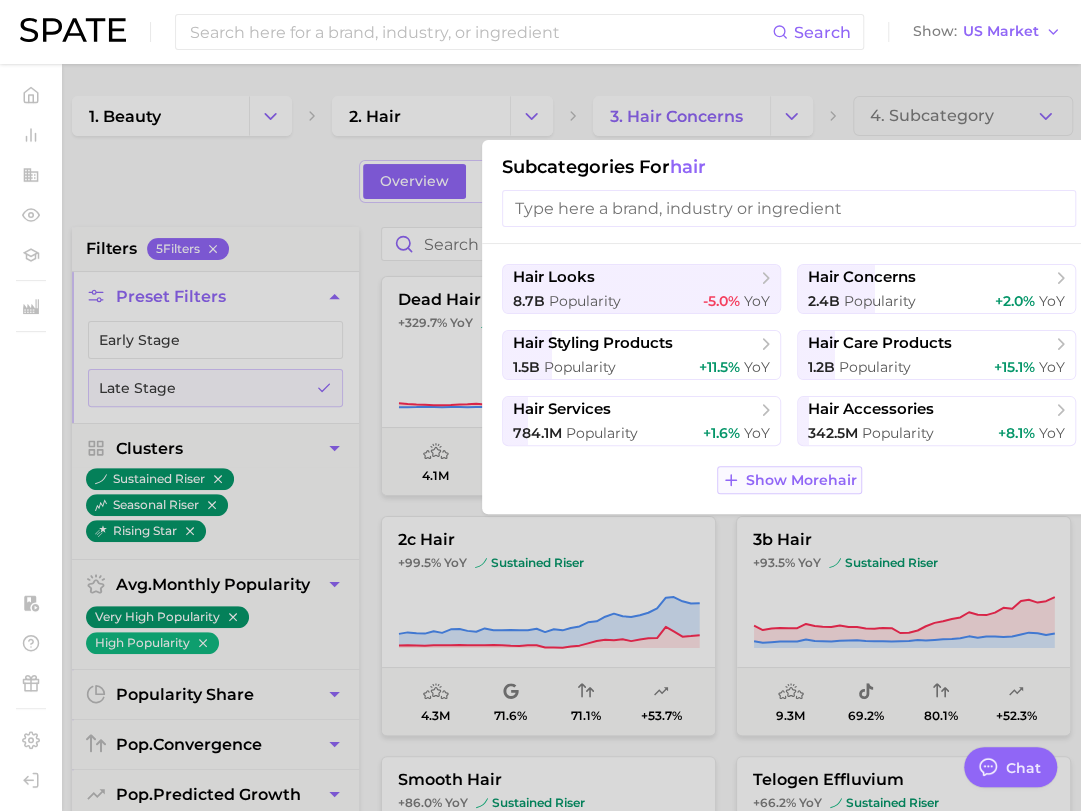 click on "Show More  hair" at bounding box center (801, 480) 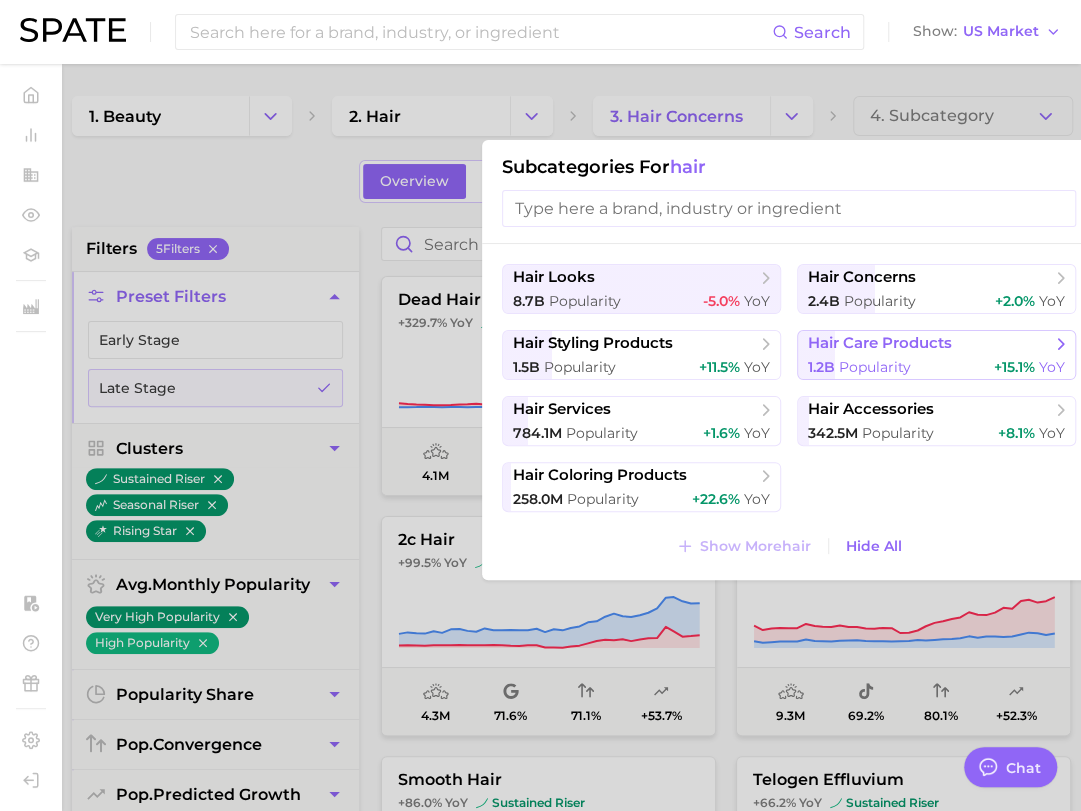 click on "hair care products" at bounding box center (880, 343) 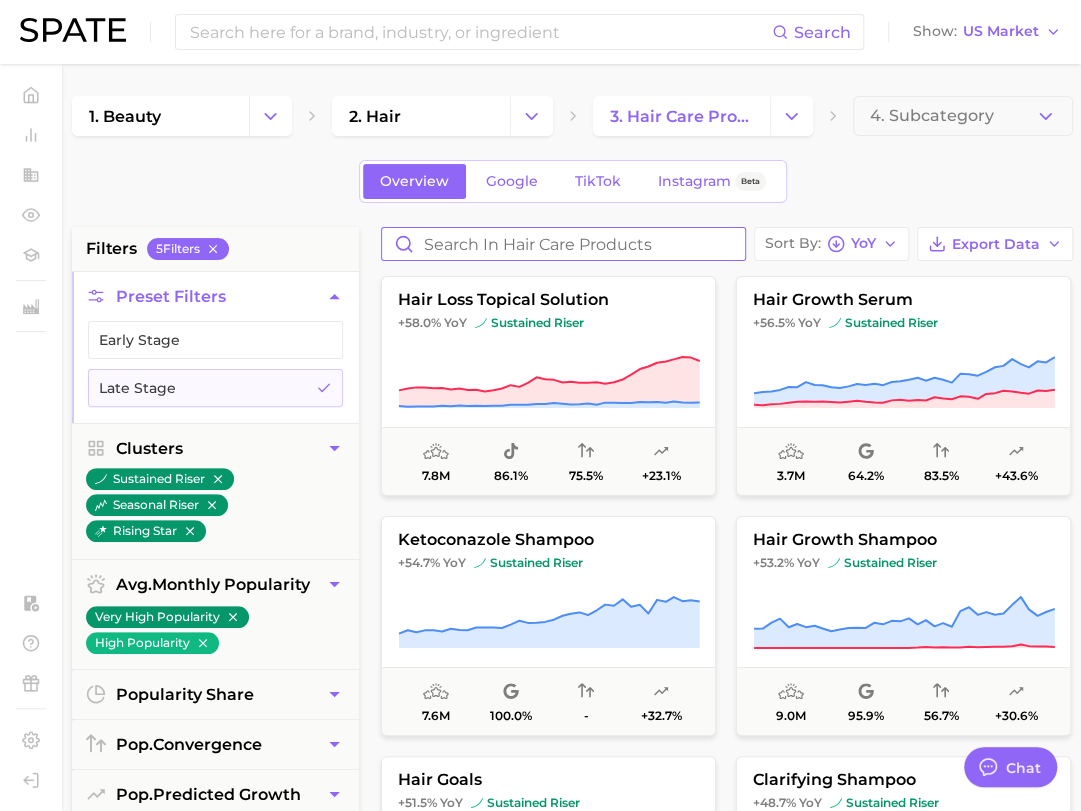 click at bounding box center [563, 244] 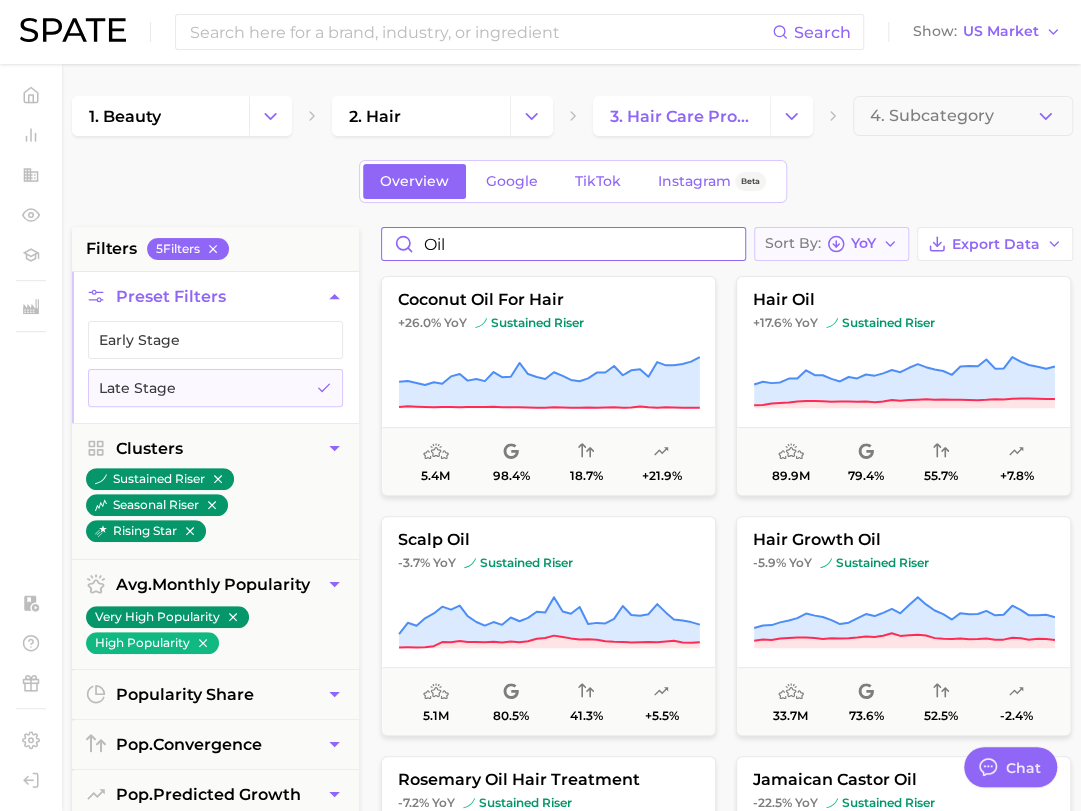 type on "oil" 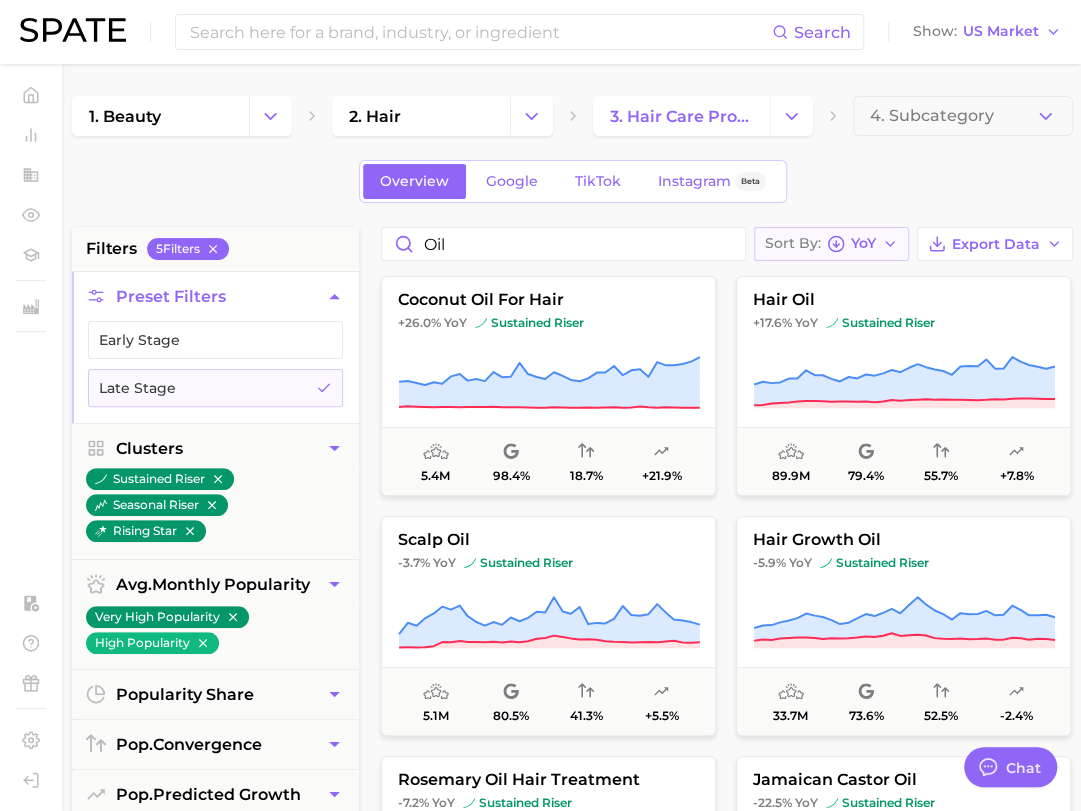 click on "YoY" at bounding box center [863, 243] 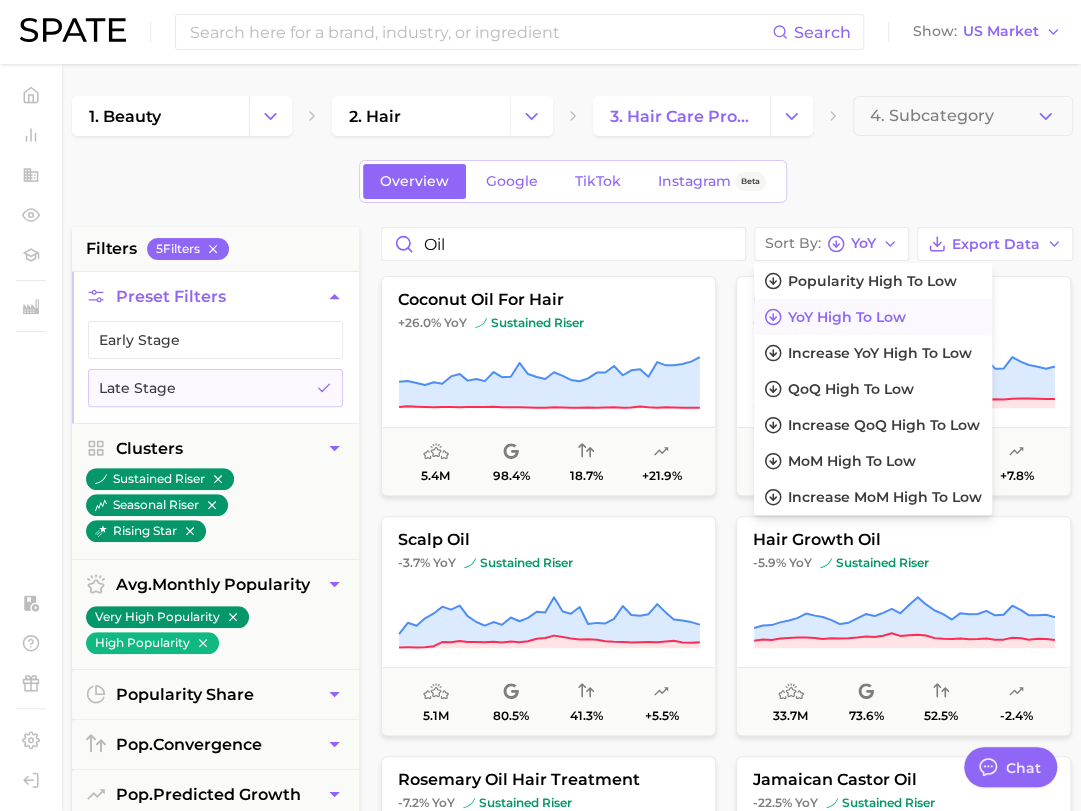 click on "Overview Google TikTok Instagram Beta" at bounding box center [572, 181] 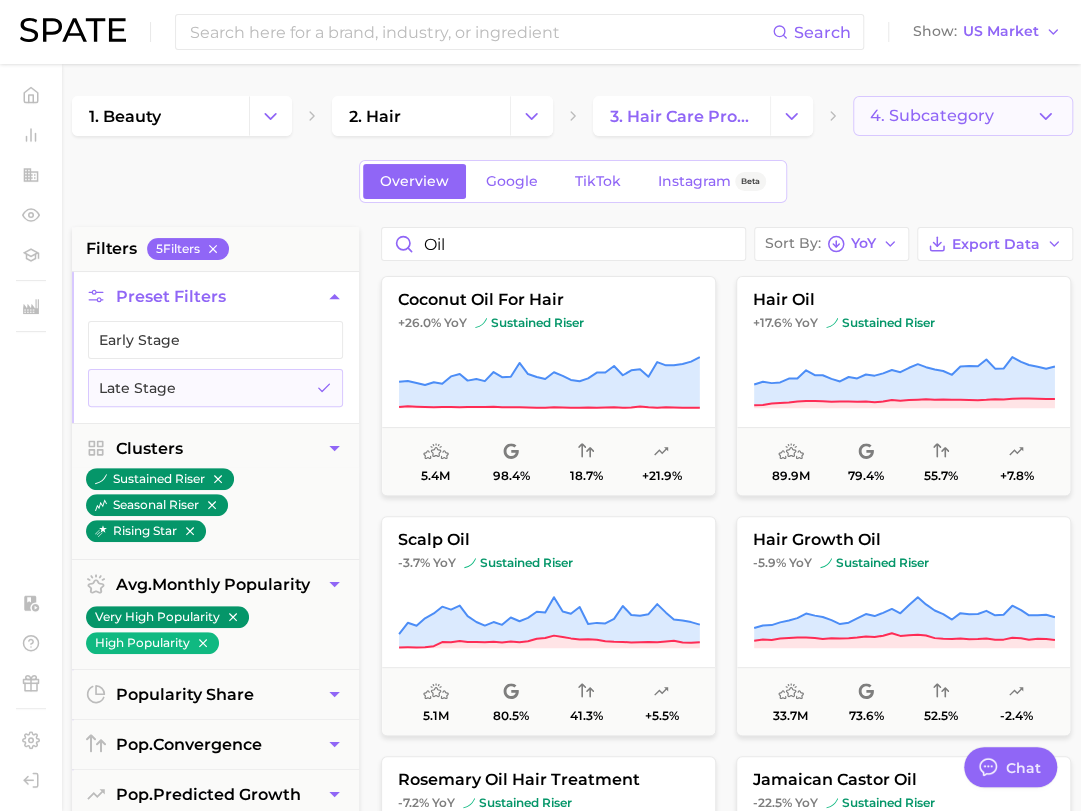 click on "4. Subcategory" at bounding box center (963, 116) 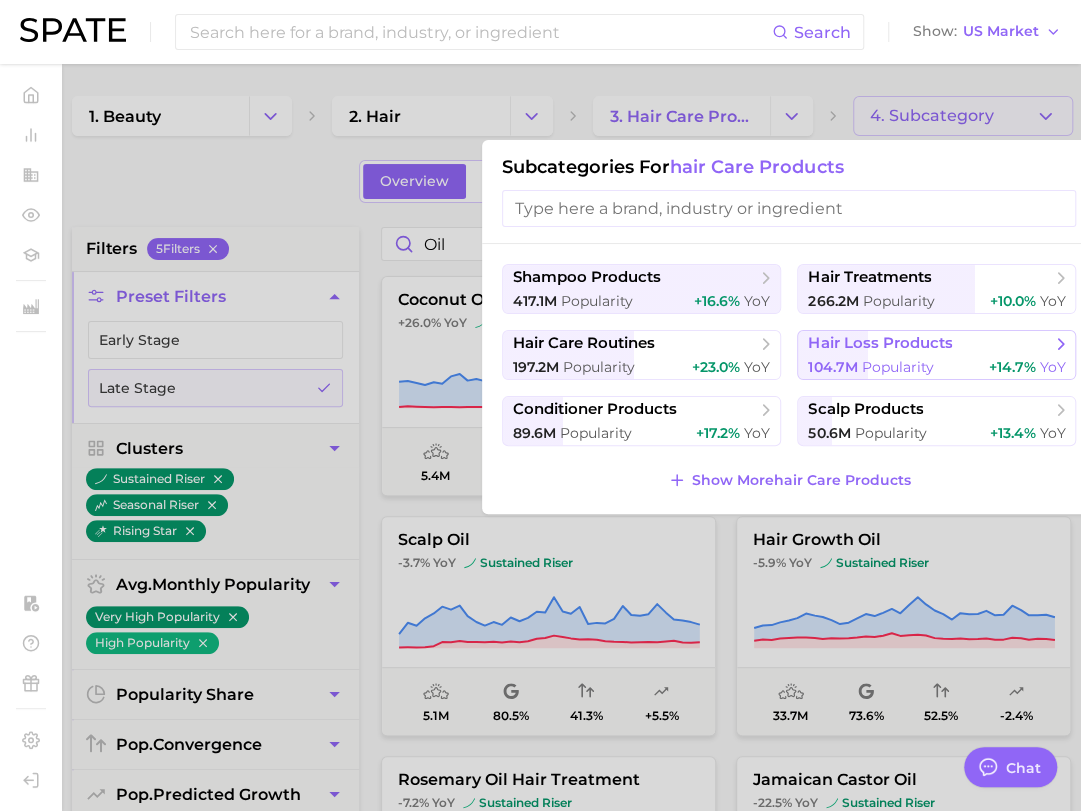type 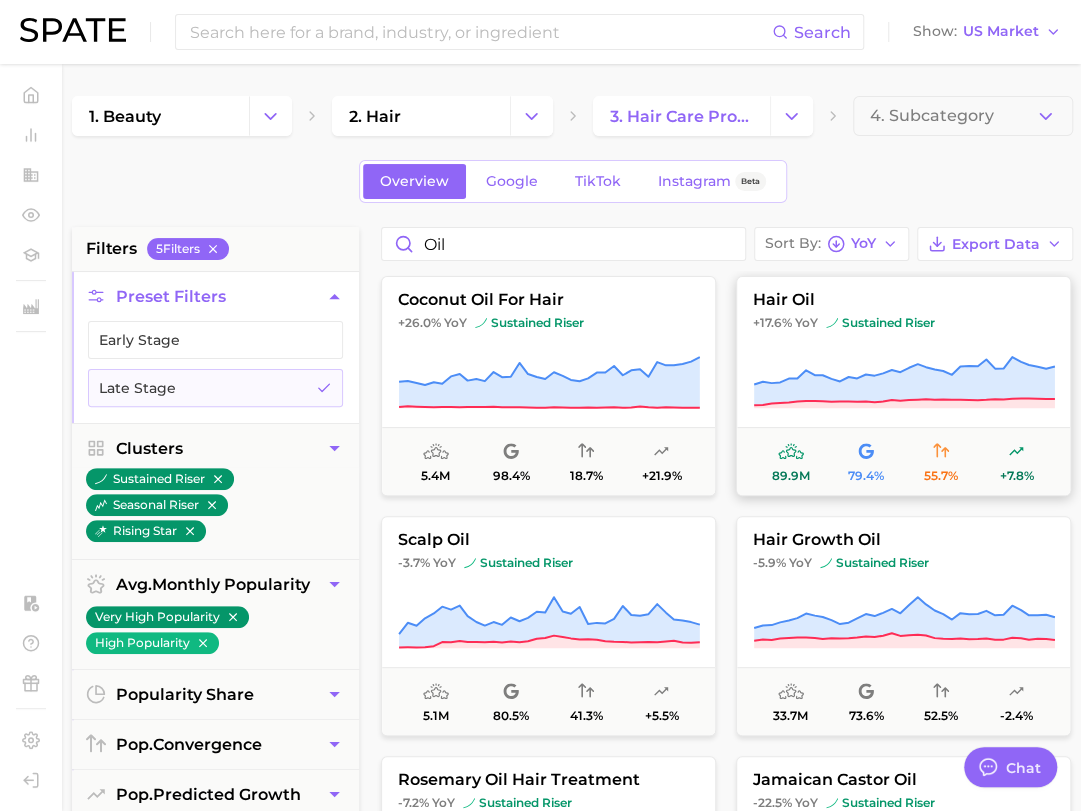 scroll, scrollTop: 100, scrollLeft: 0, axis: vertical 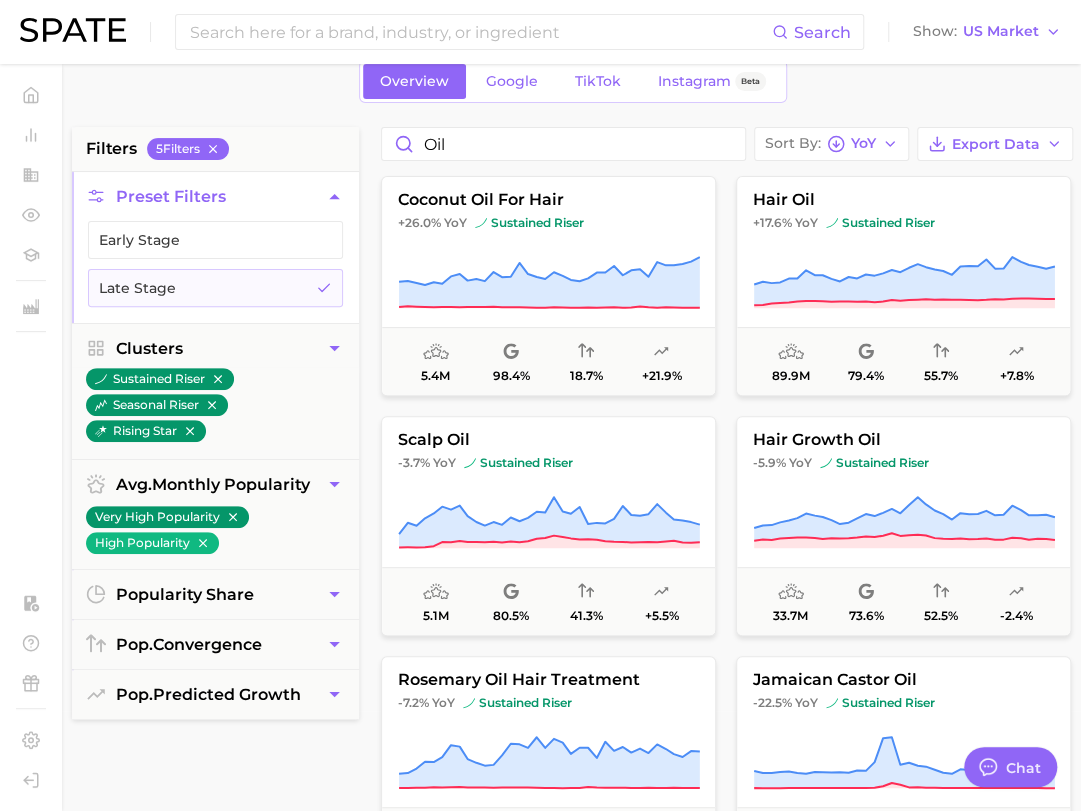 click on "Early Stage   Late Stage" at bounding box center (215, 272) 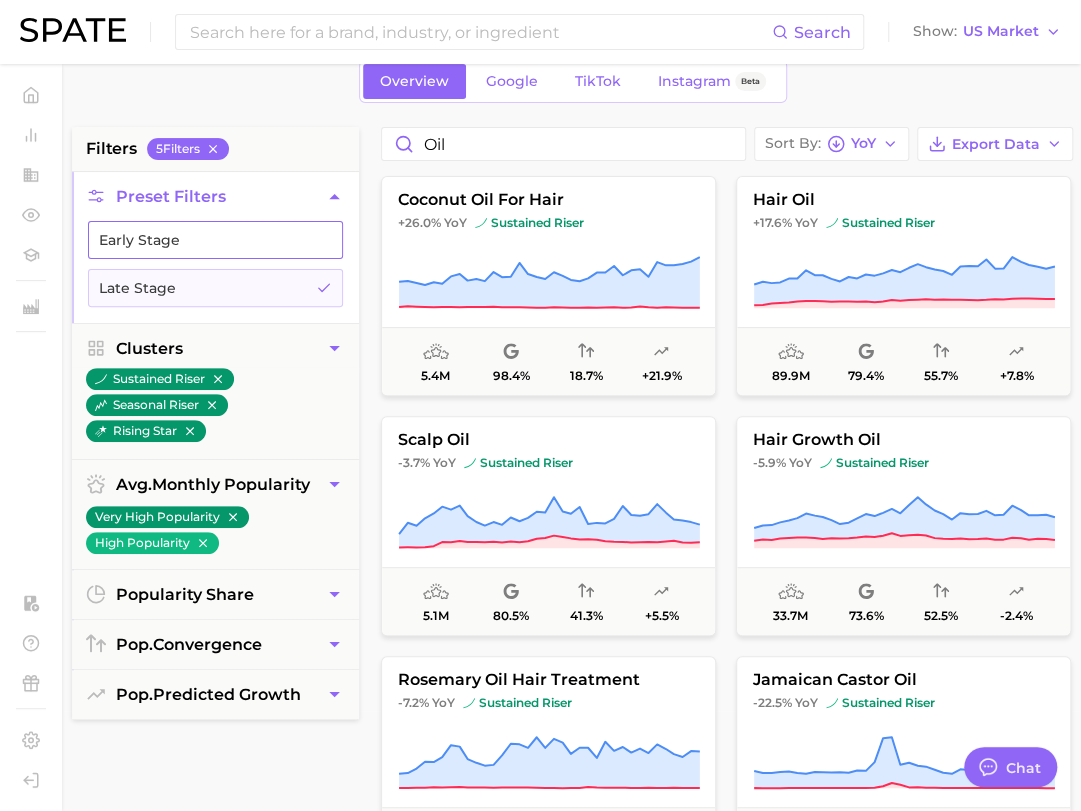click on "Early Stage" at bounding box center (215, 240) 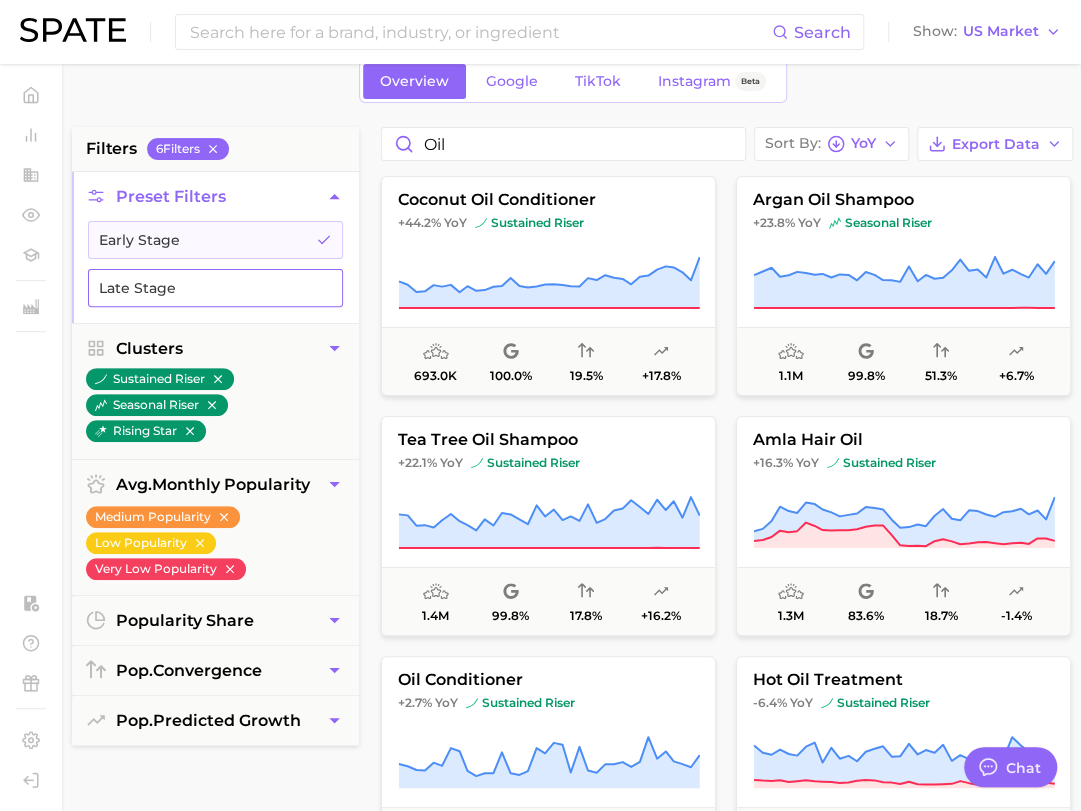 click on "Late Stage" at bounding box center [215, 288] 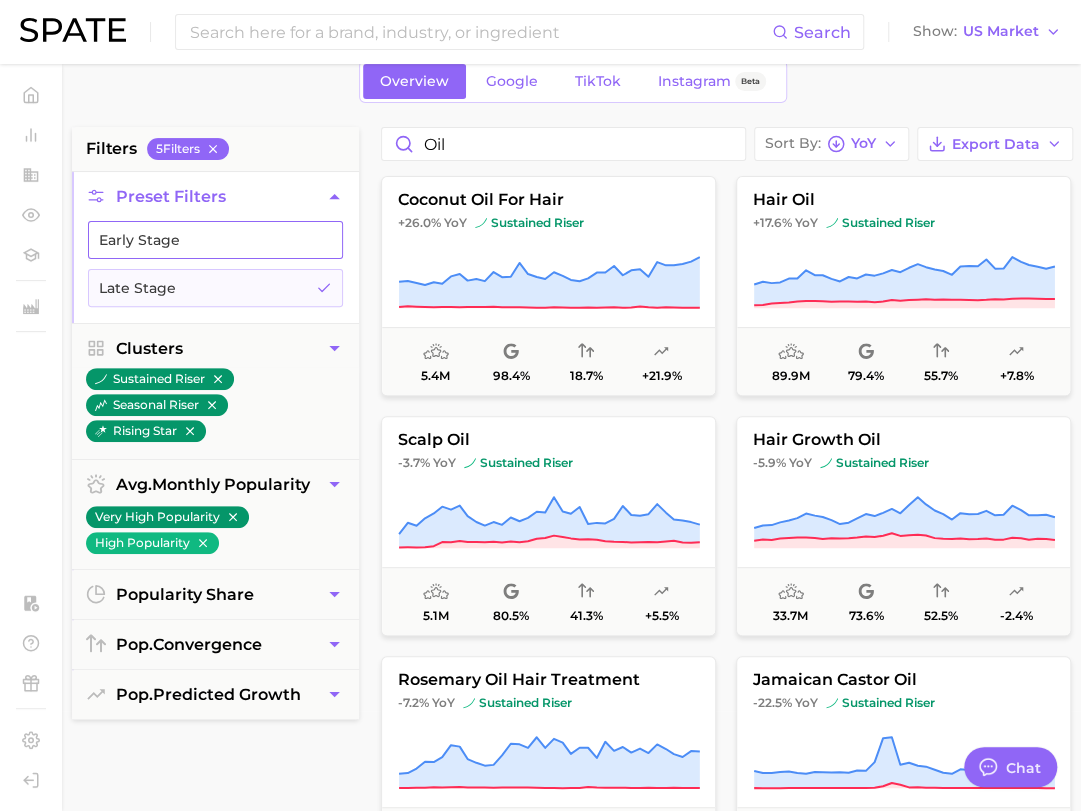 click on "Early Stage" at bounding box center [215, 240] 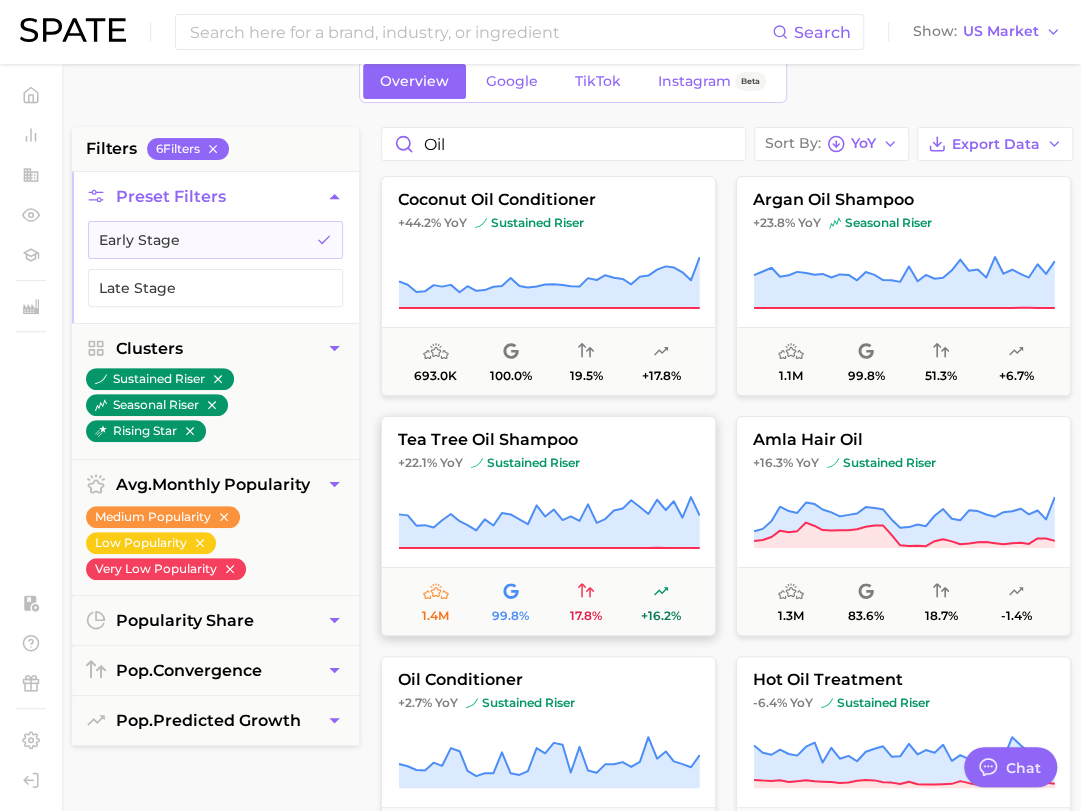 scroll, scrollTop: 0, scrollLeft: 0, axis: both 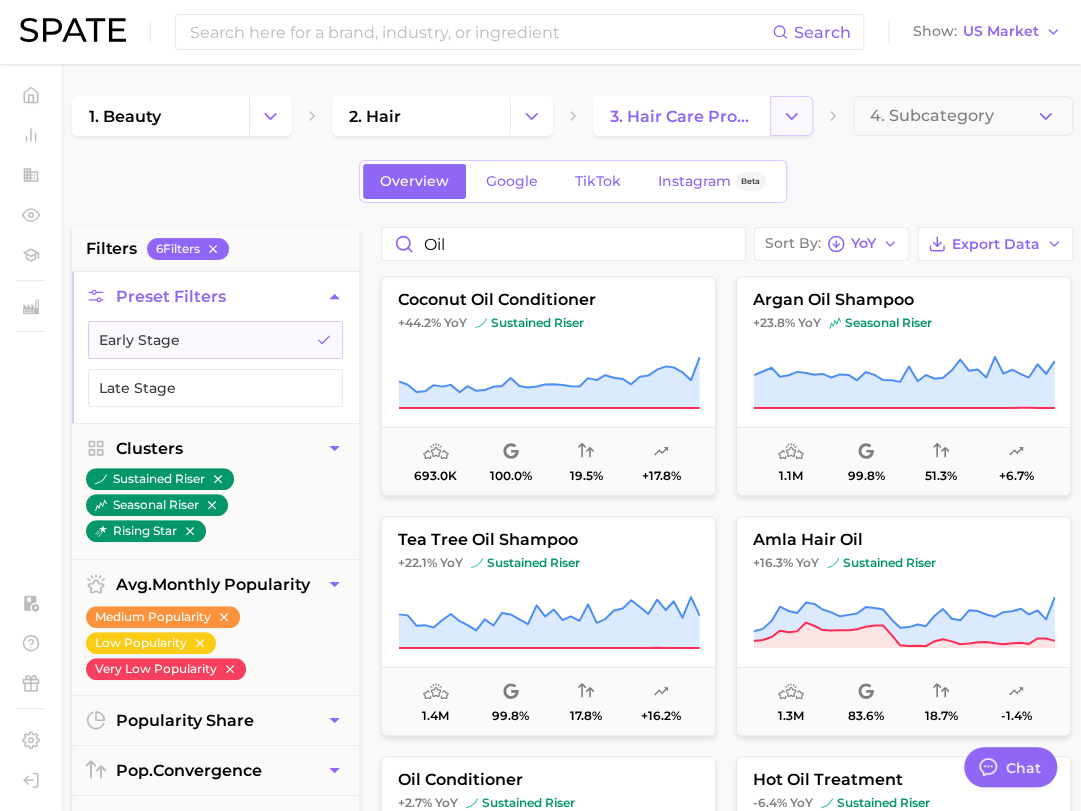 click 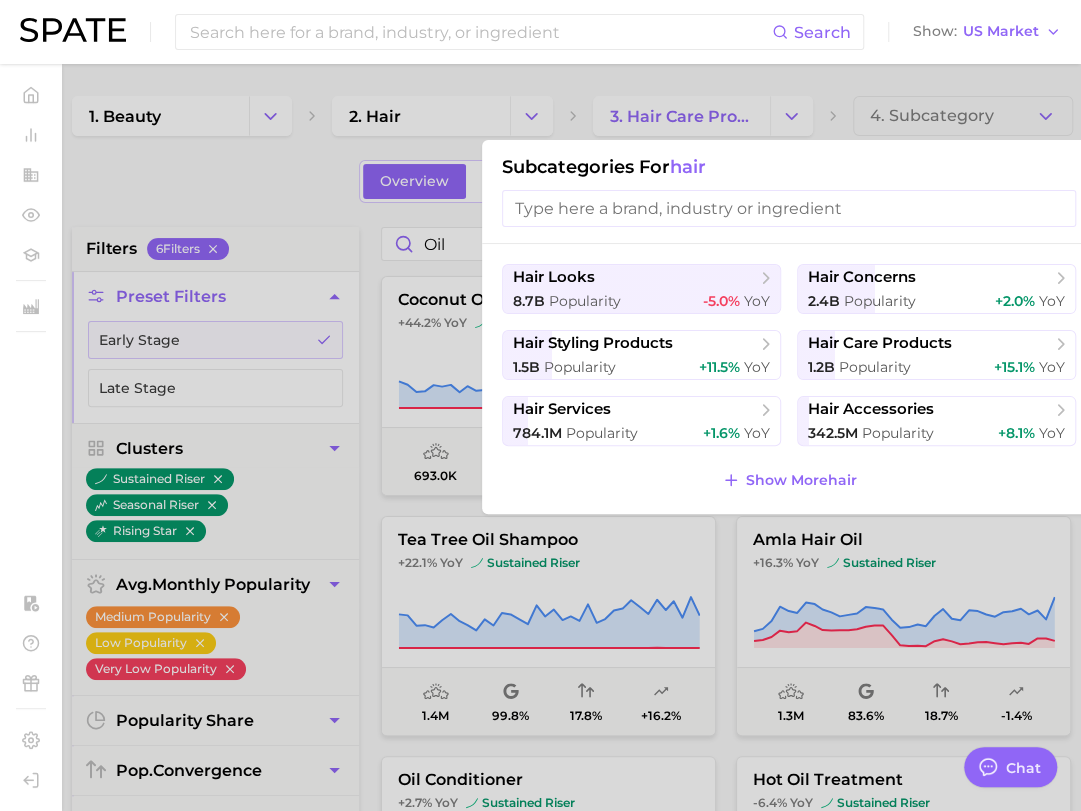click on "hair" at bounding box center (688, 167) 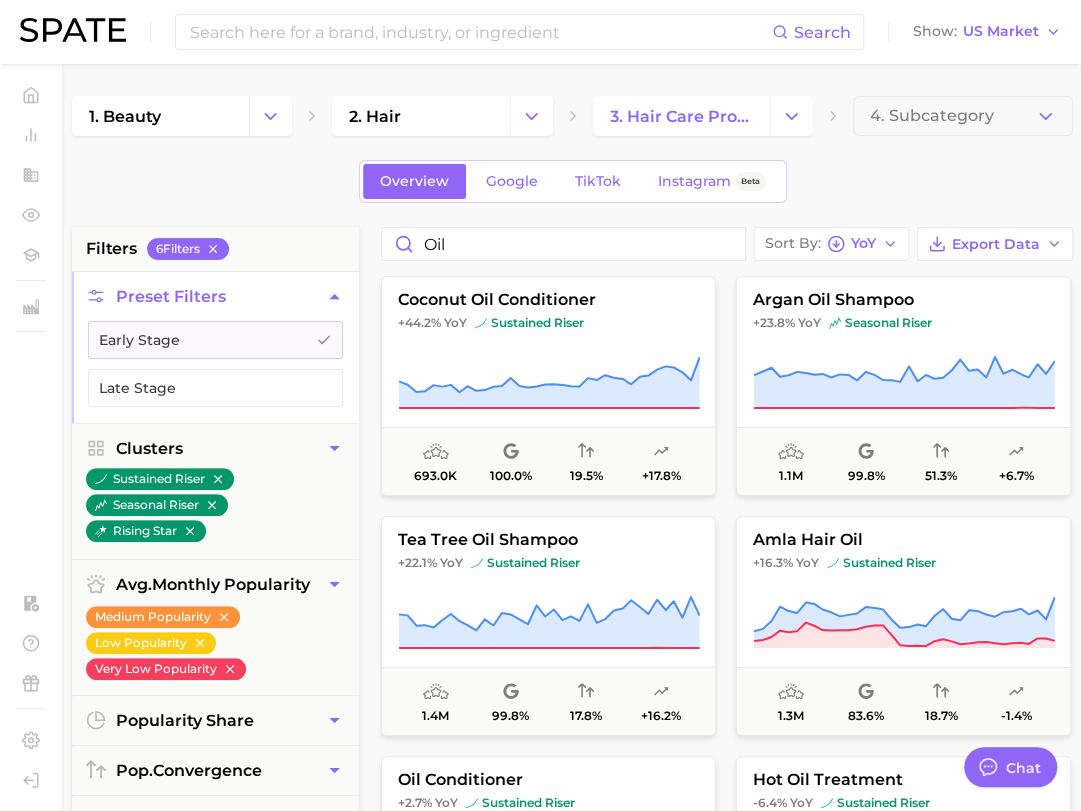 type 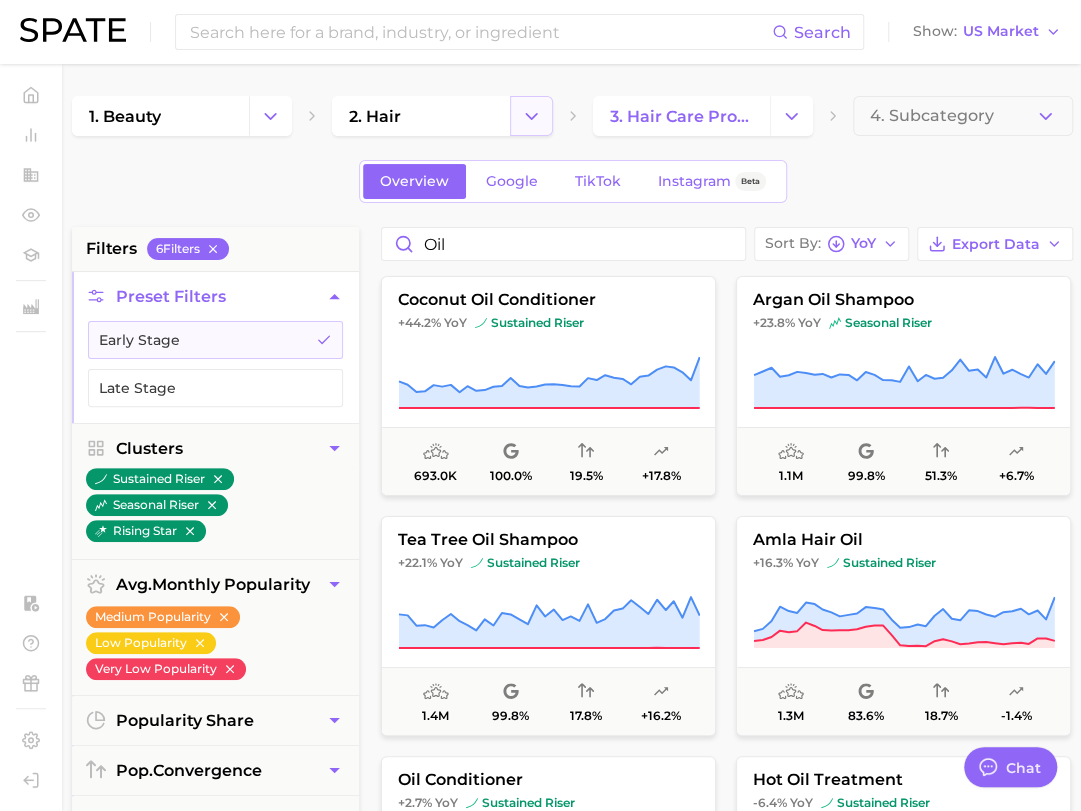 click at bounding box center [531, 116] 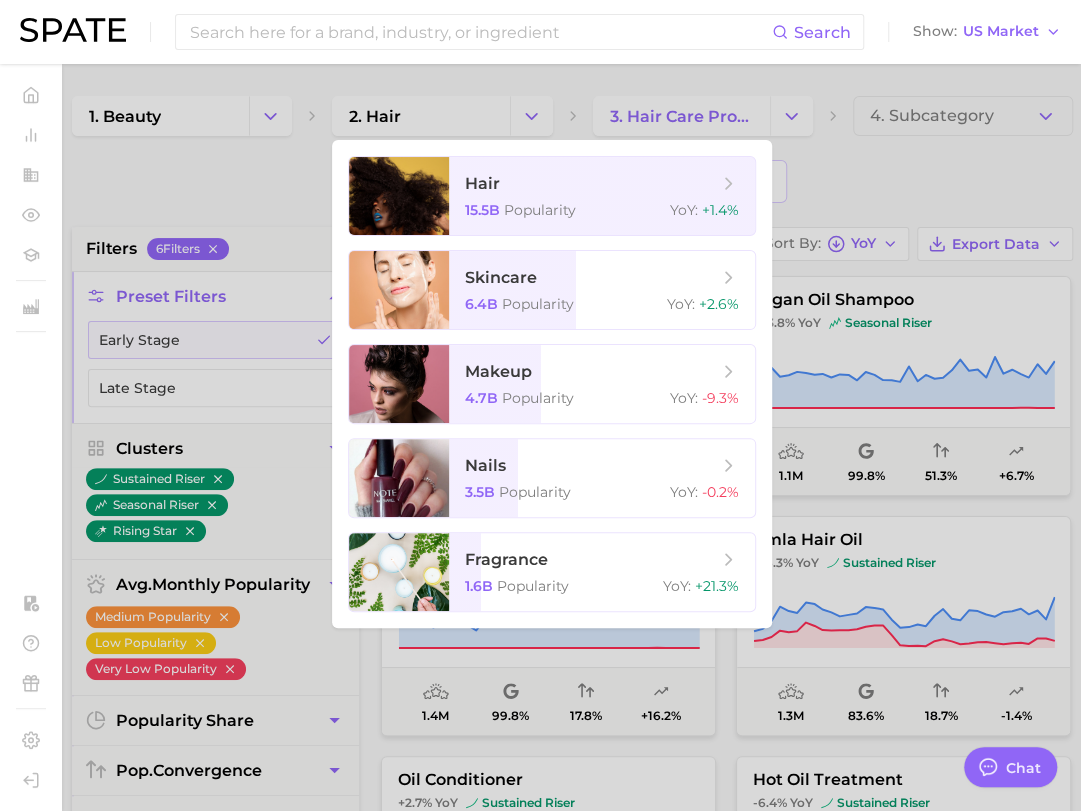 click at bounding box center (540, 405) 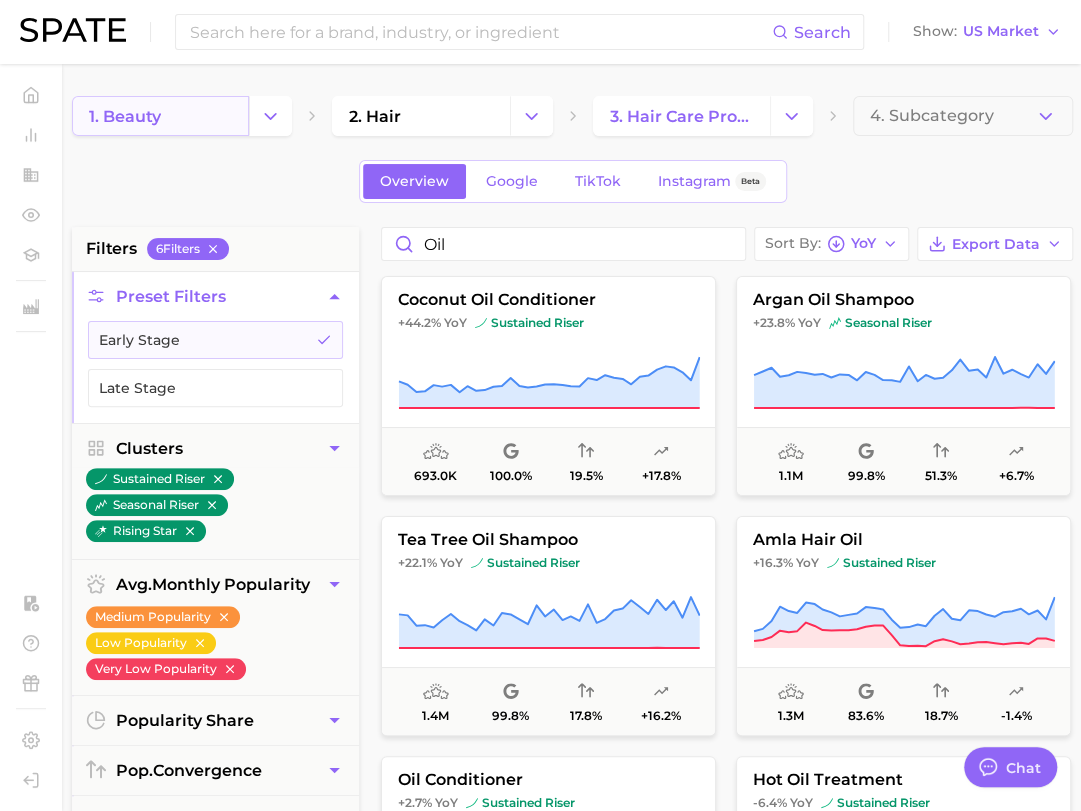 click on "1. beauty" at bounding box center [160, 116] 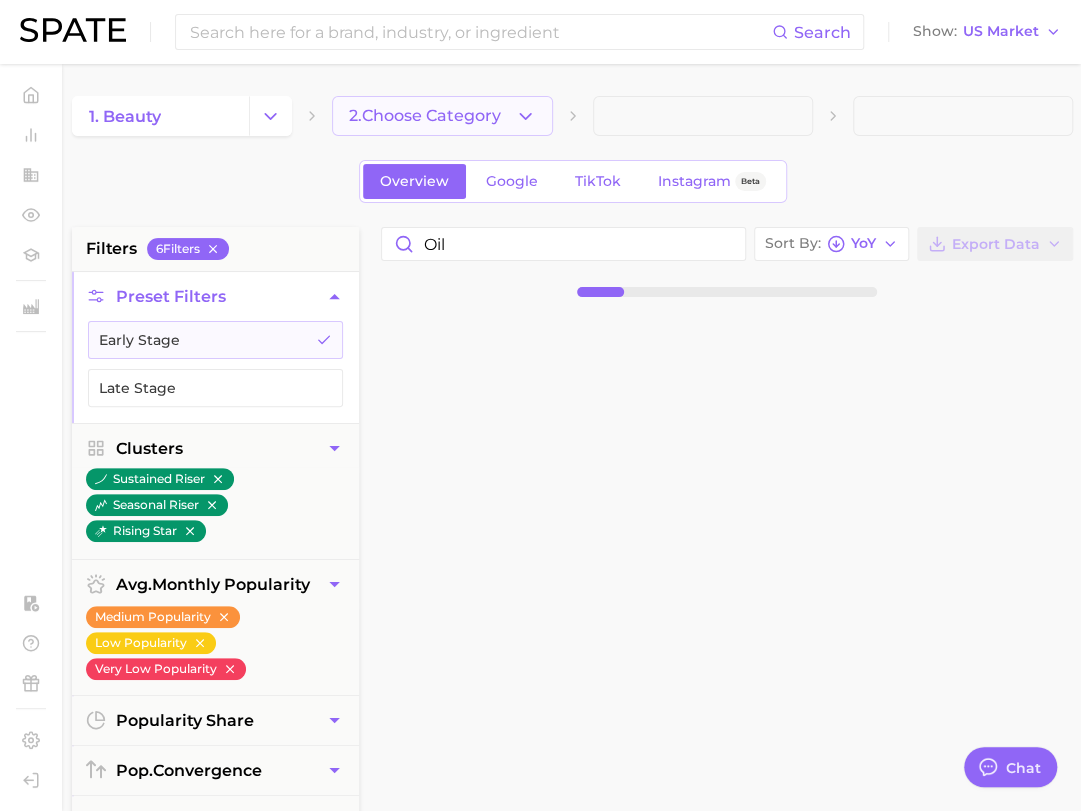 click on "2.  Choose Category" at bounding box center (442, 116) 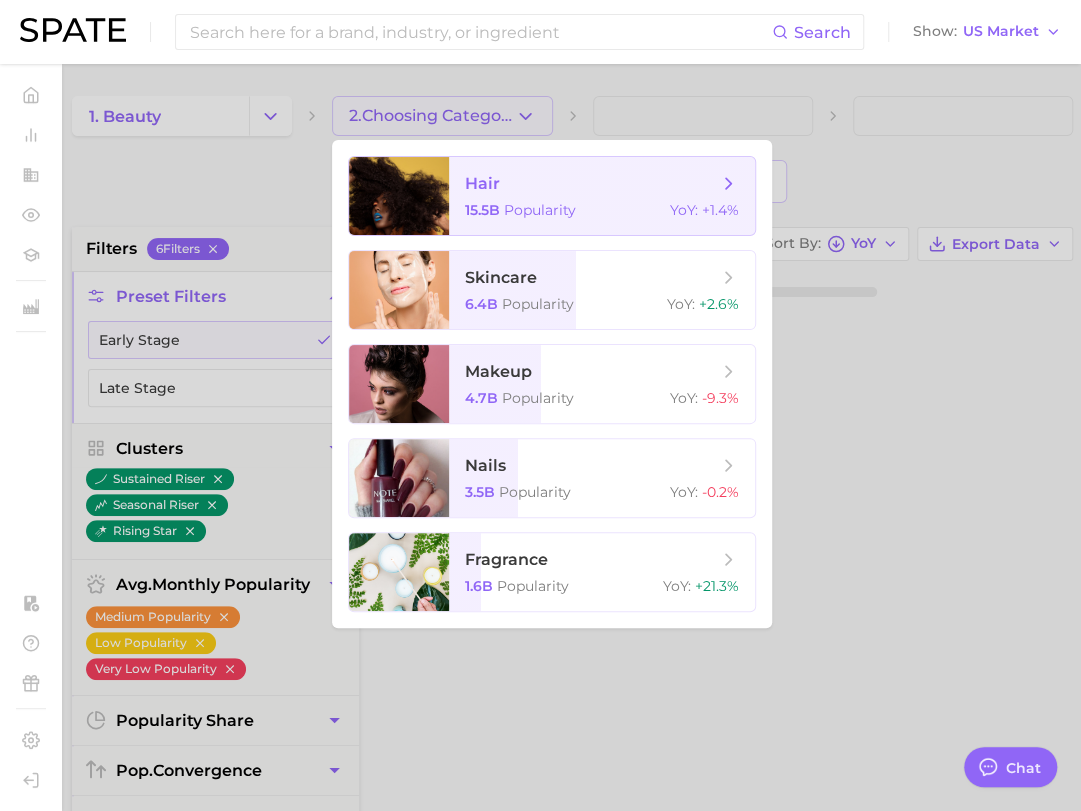click on "hair" at bounding box center [591, 184] 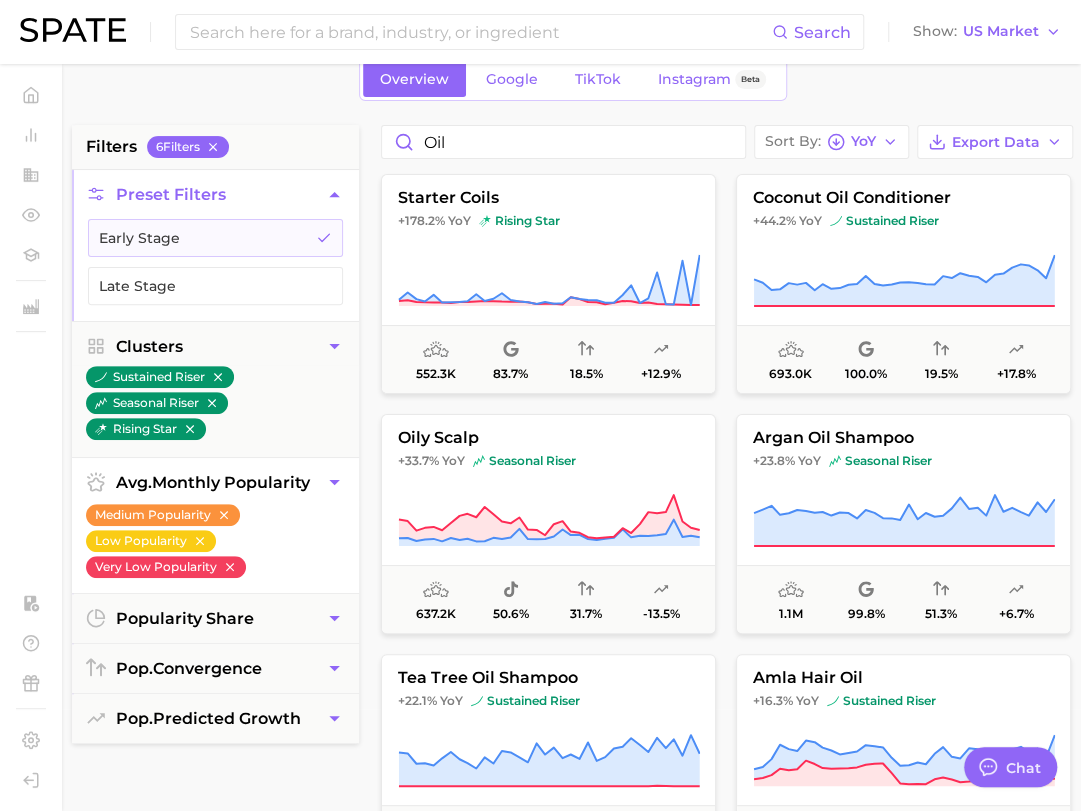 scroll, scrollTop: 200, scrollLeft: 0, axis: vertical 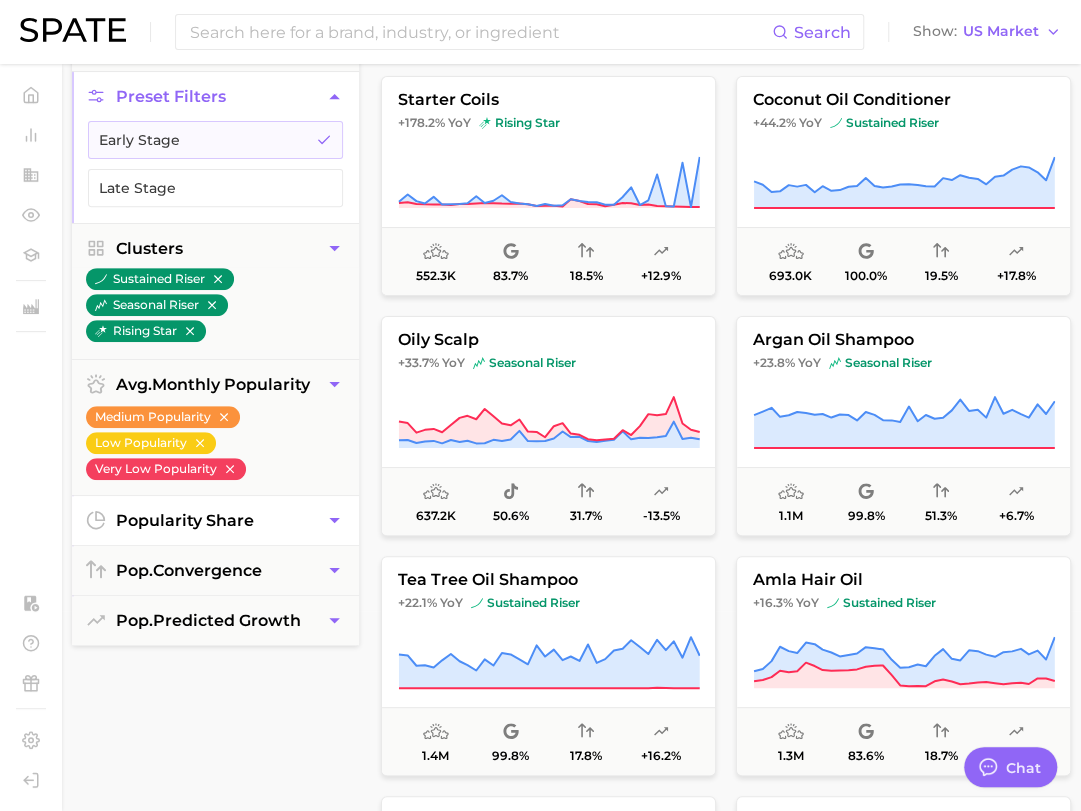 click on "popularity share" at bounding box center (215, 520) 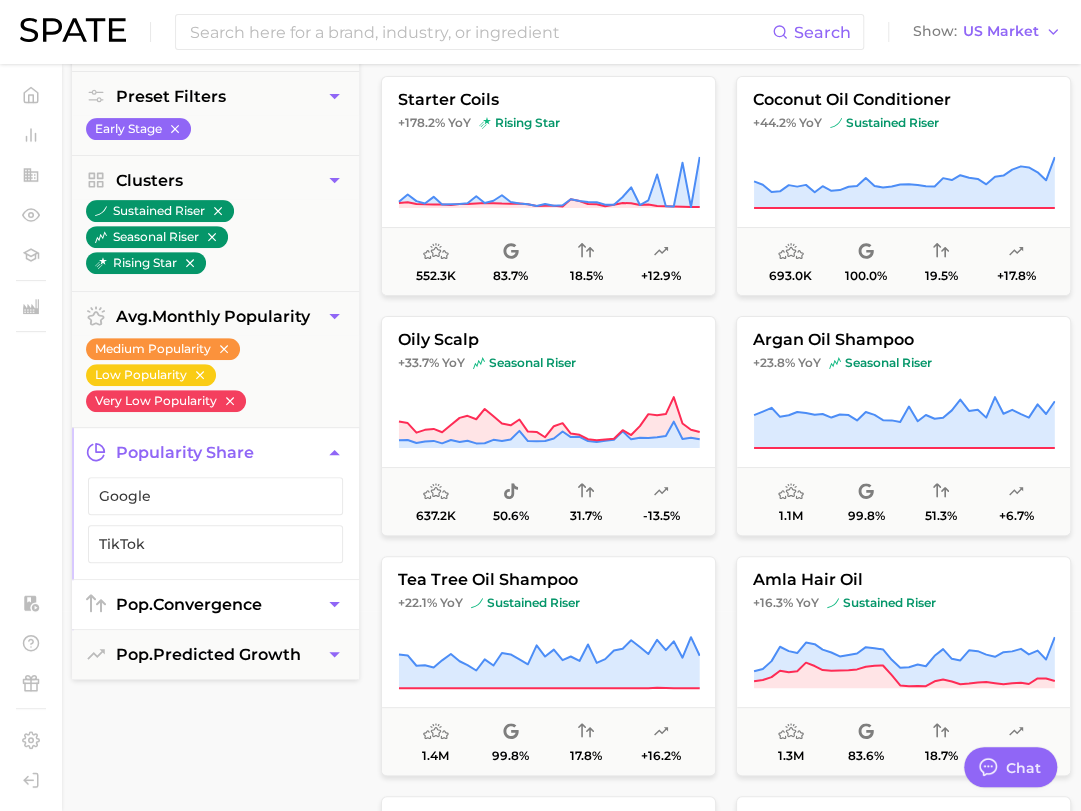 click on "pop.  convergence" at bounding box center (215, 604) 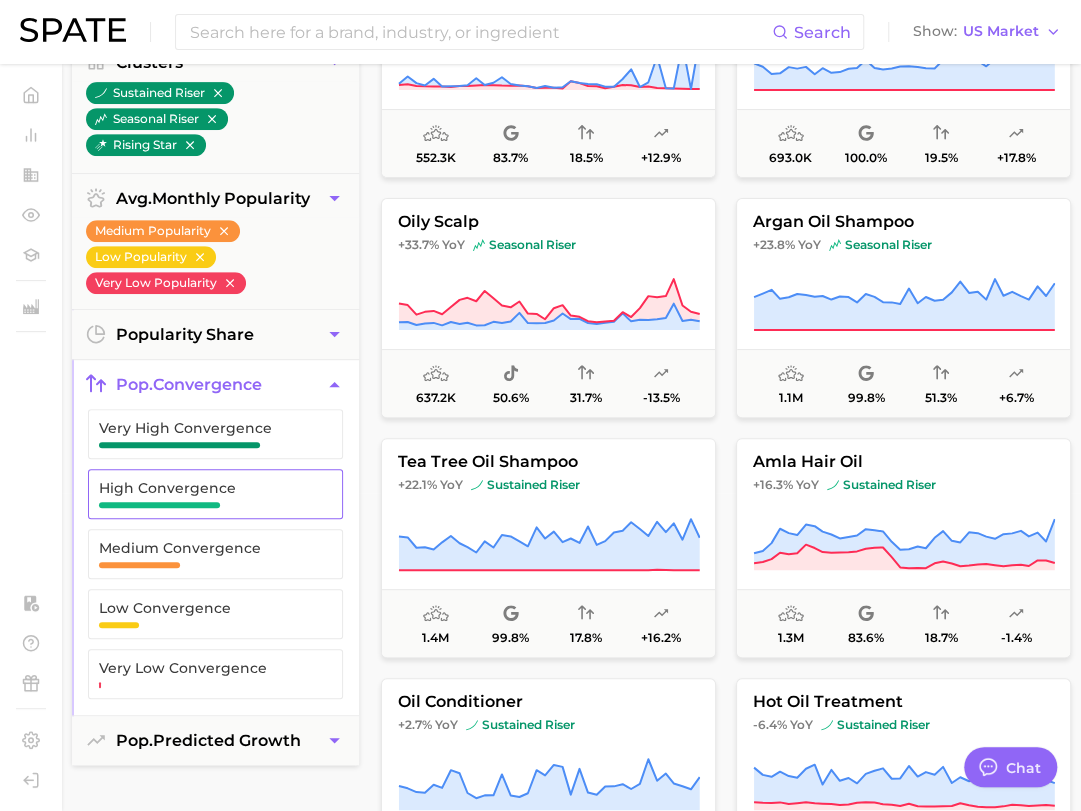scroll, scrollTop: 400, scrollLeft: 0, axis: vertical 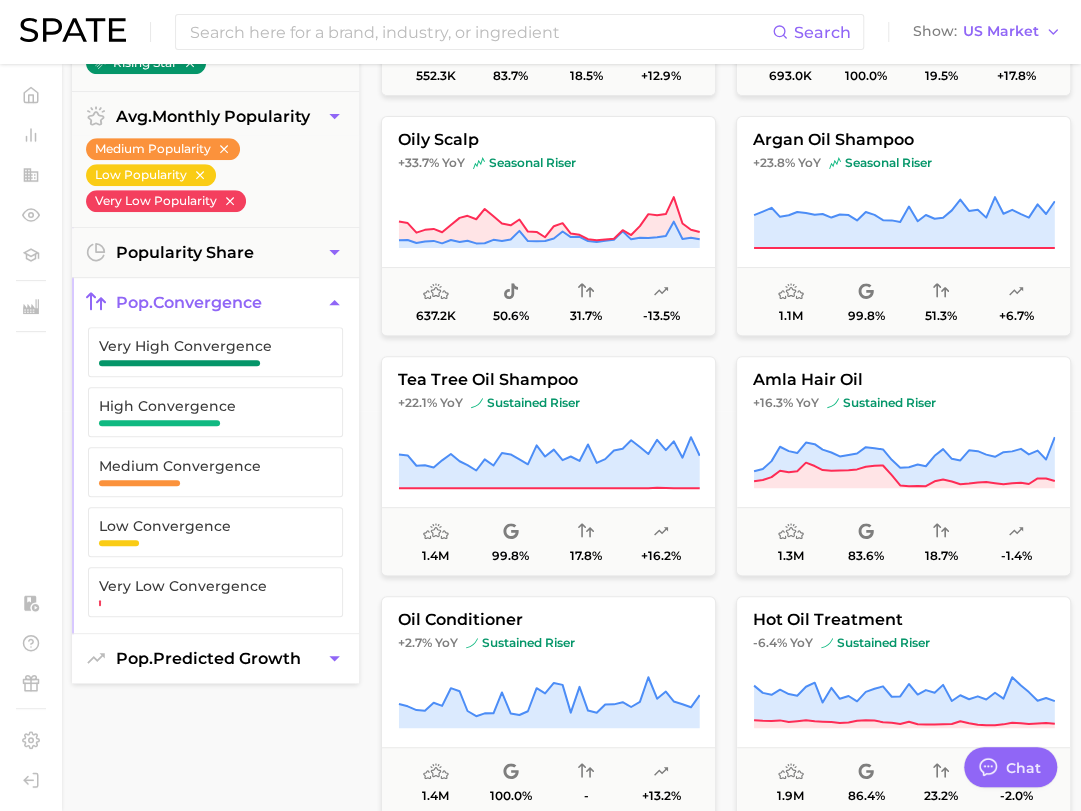 click on "pop.  predicted growth" at bounding box center (208, 658) 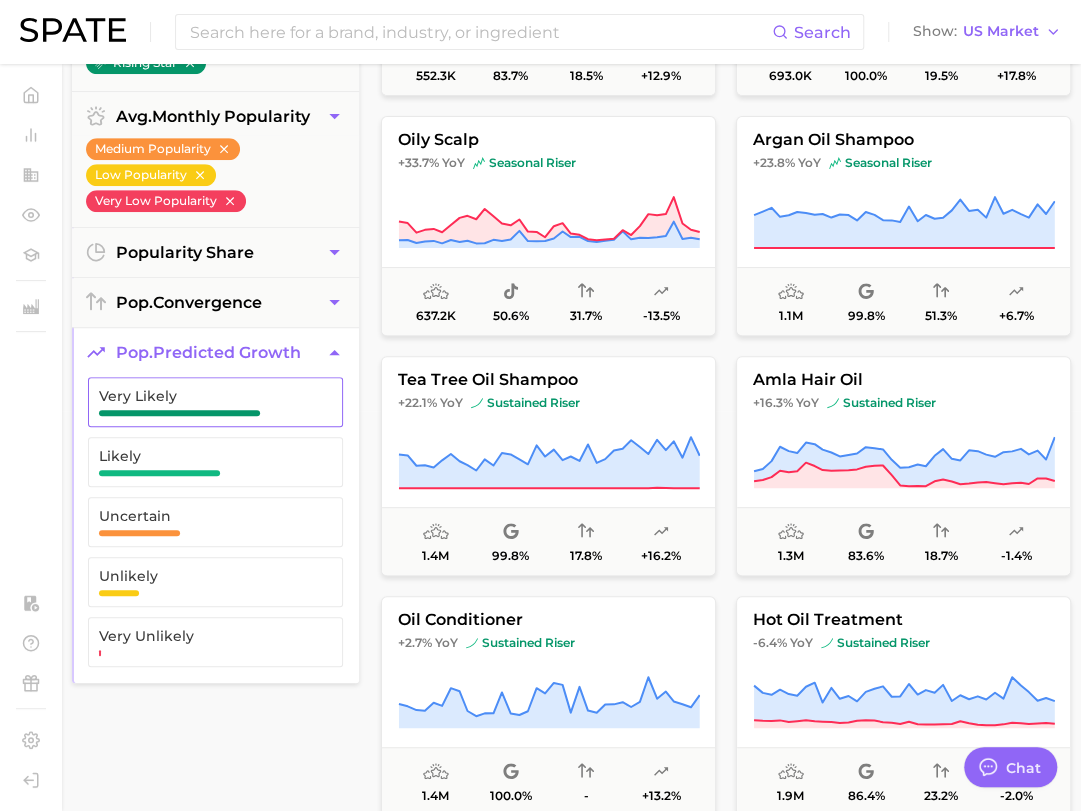 click on "Very Likely" at bounding box center (199, 396) 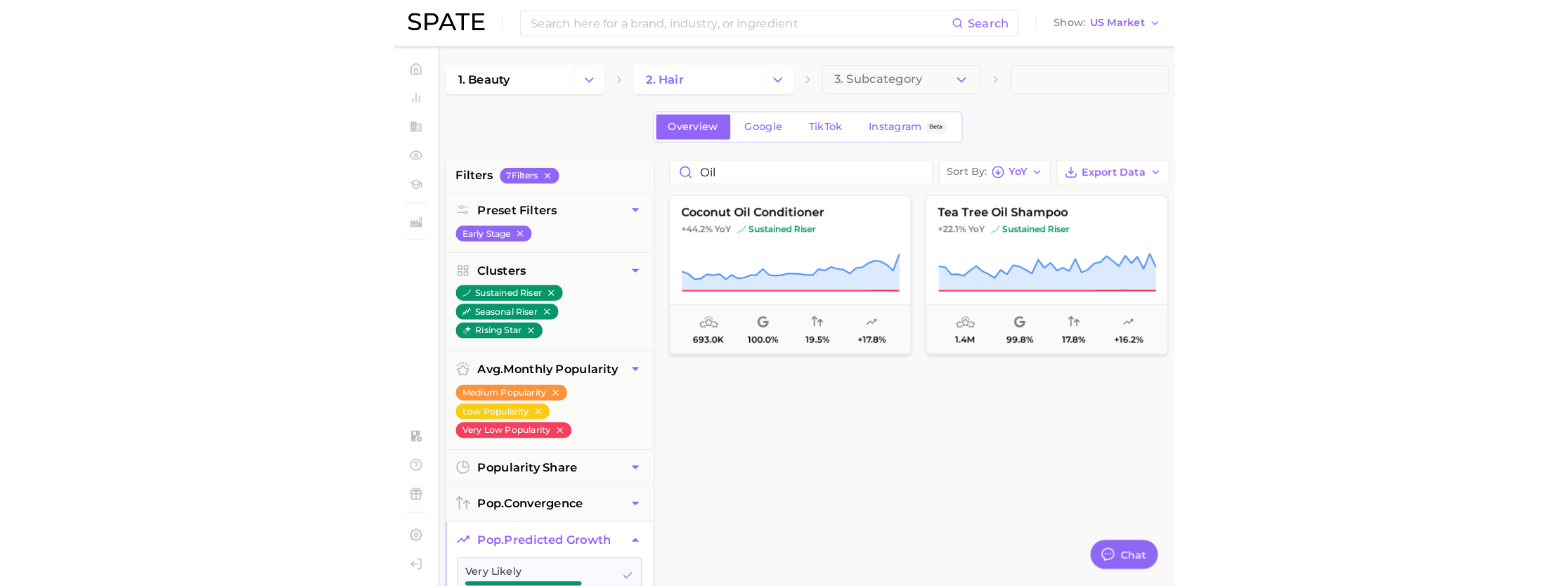scroll, scrollTop: 0, scrollLeft: 0, axis: both 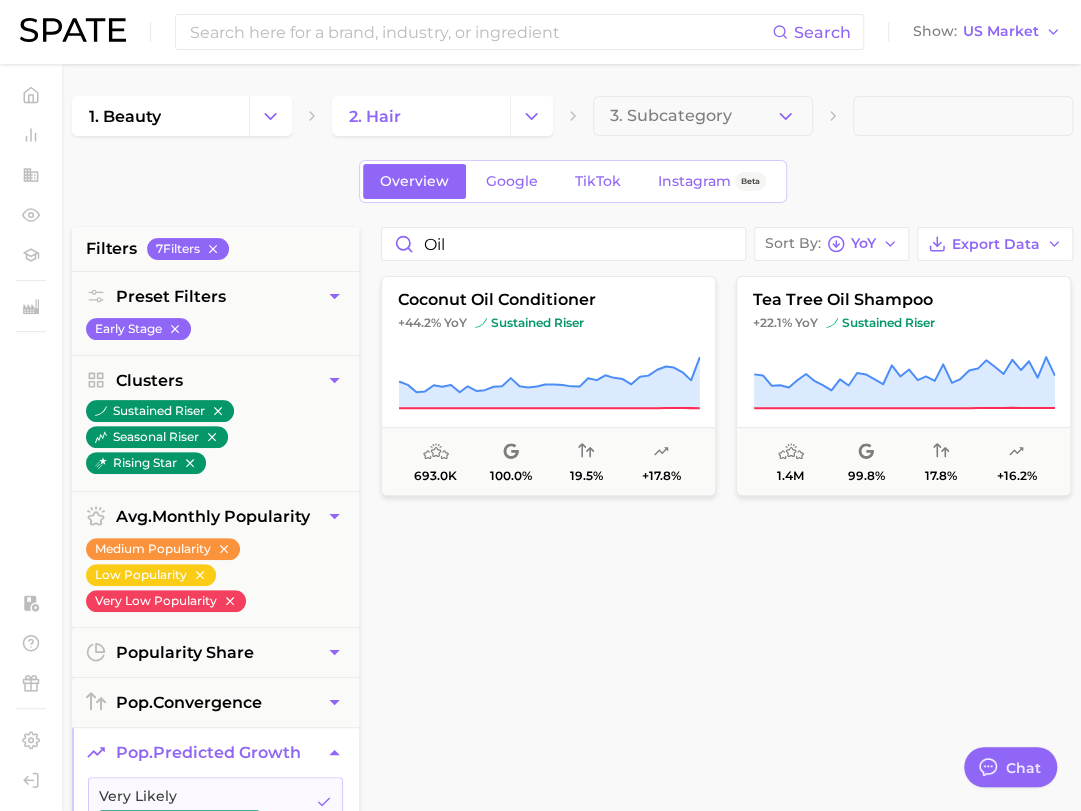 type on "x" 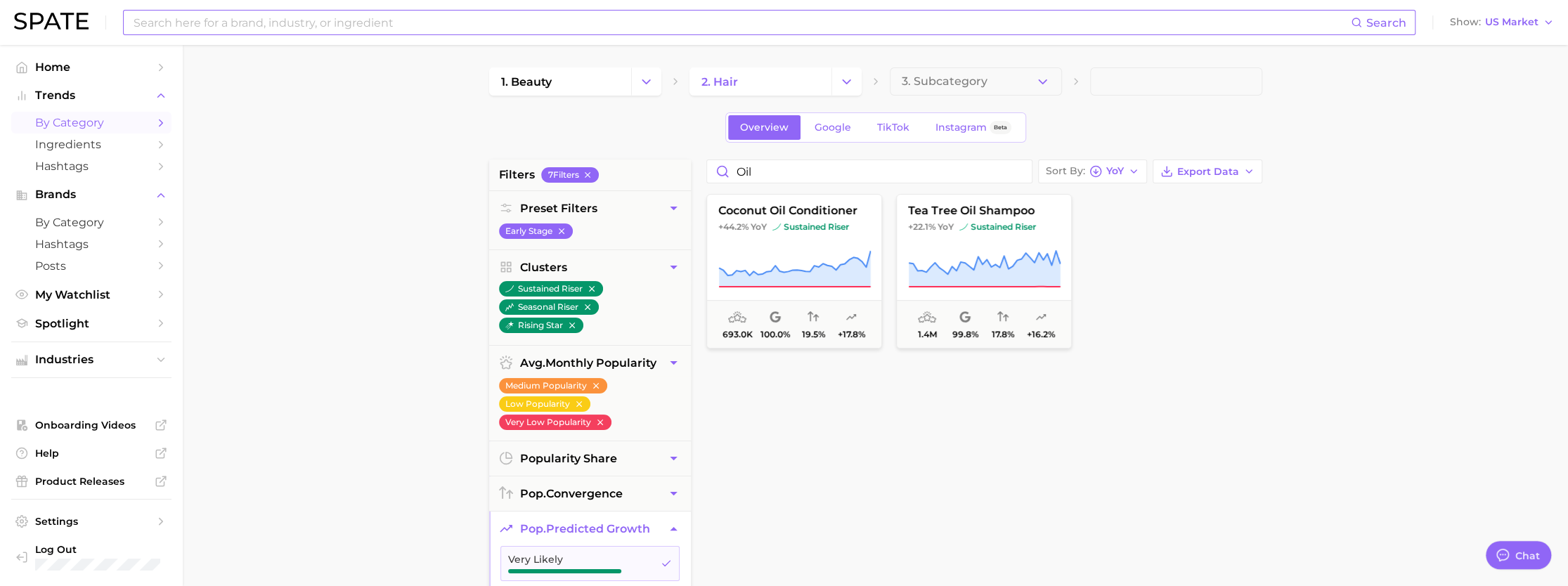 type 